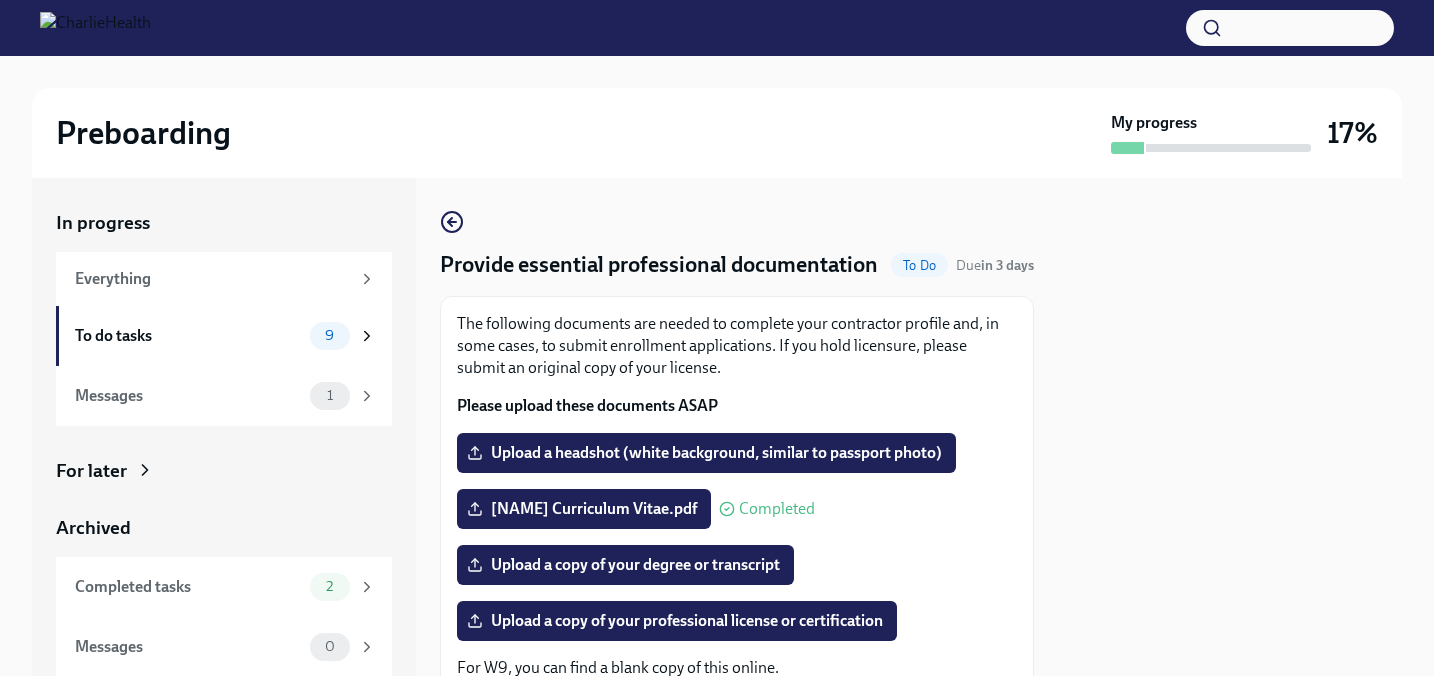 scroll, scrollTop: 0, scrollLeft: 0, axis: both 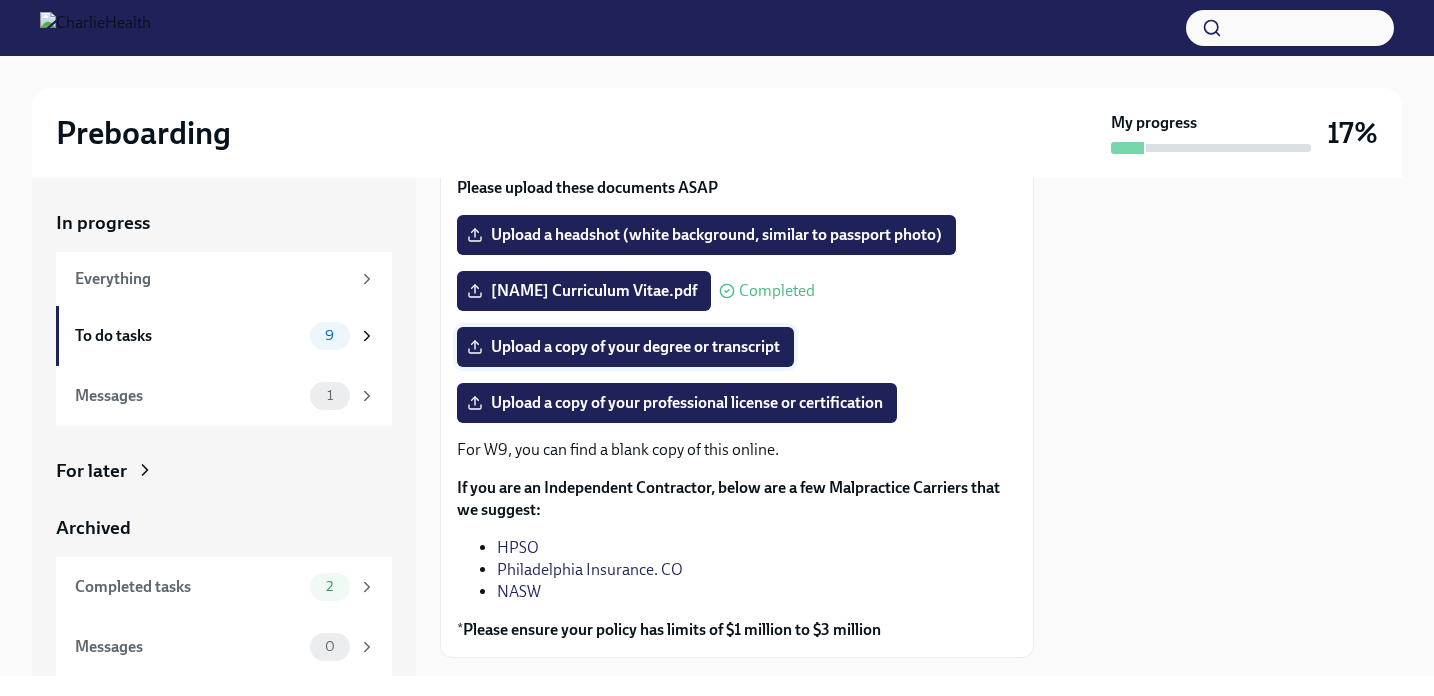 click on "Upload a copy of your degree or transcript" at bounding box center [625, 347] 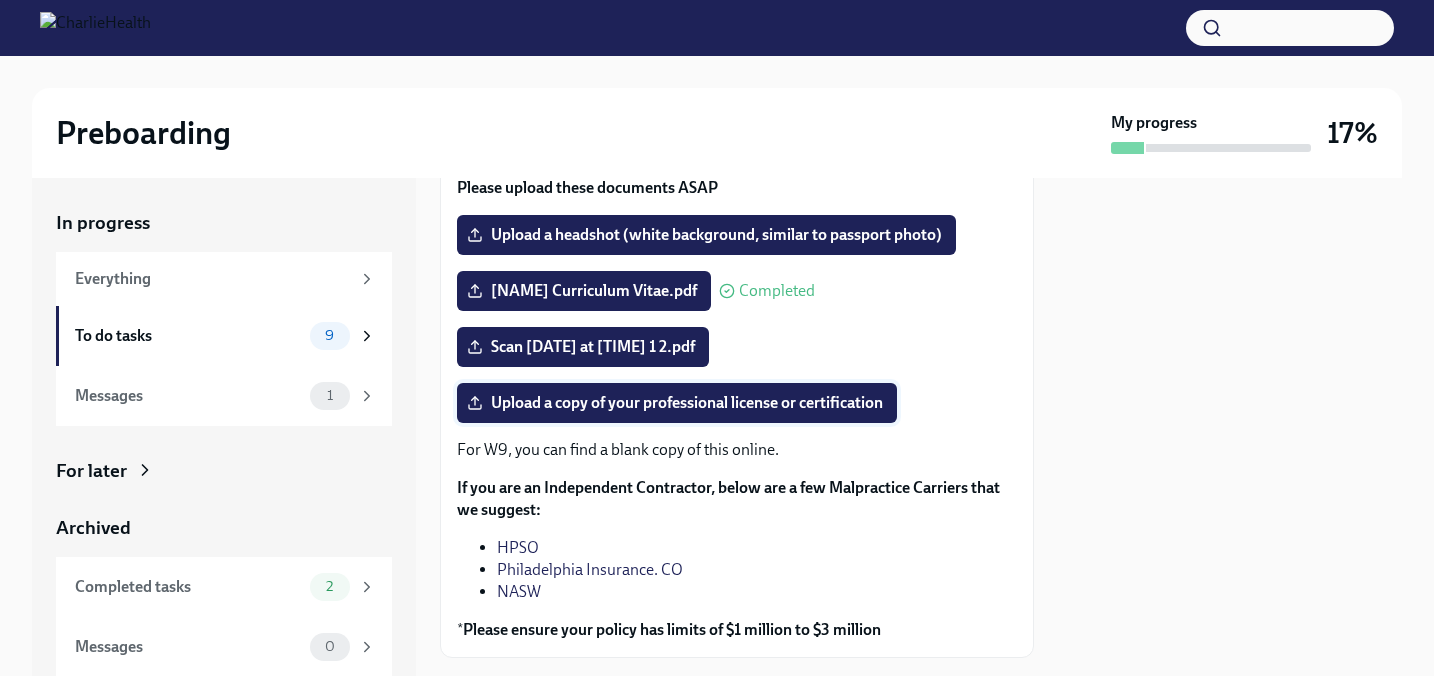 click on "Upload a copy of your professional license or certification" at bounding box center (677, 403) 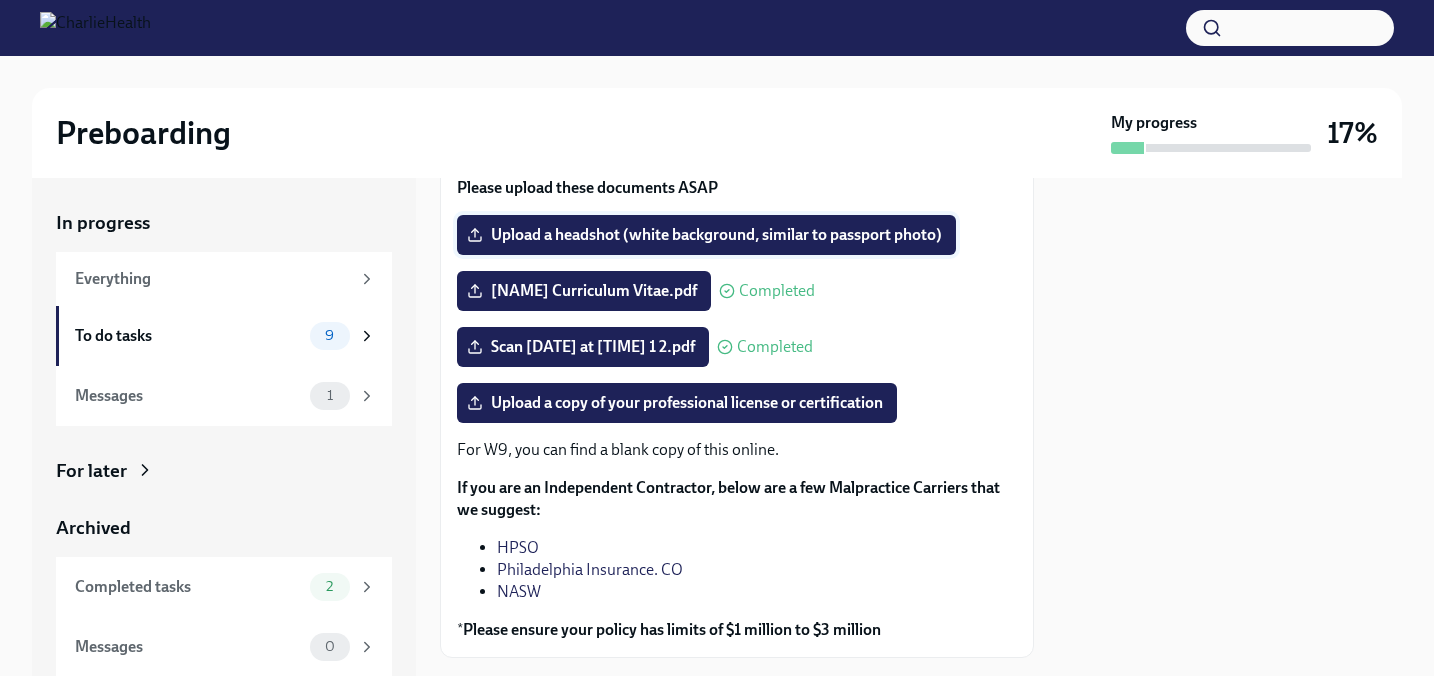 click on "Upload a headshot (white background, similar to passport photo)" at bounding box center [706, 235] 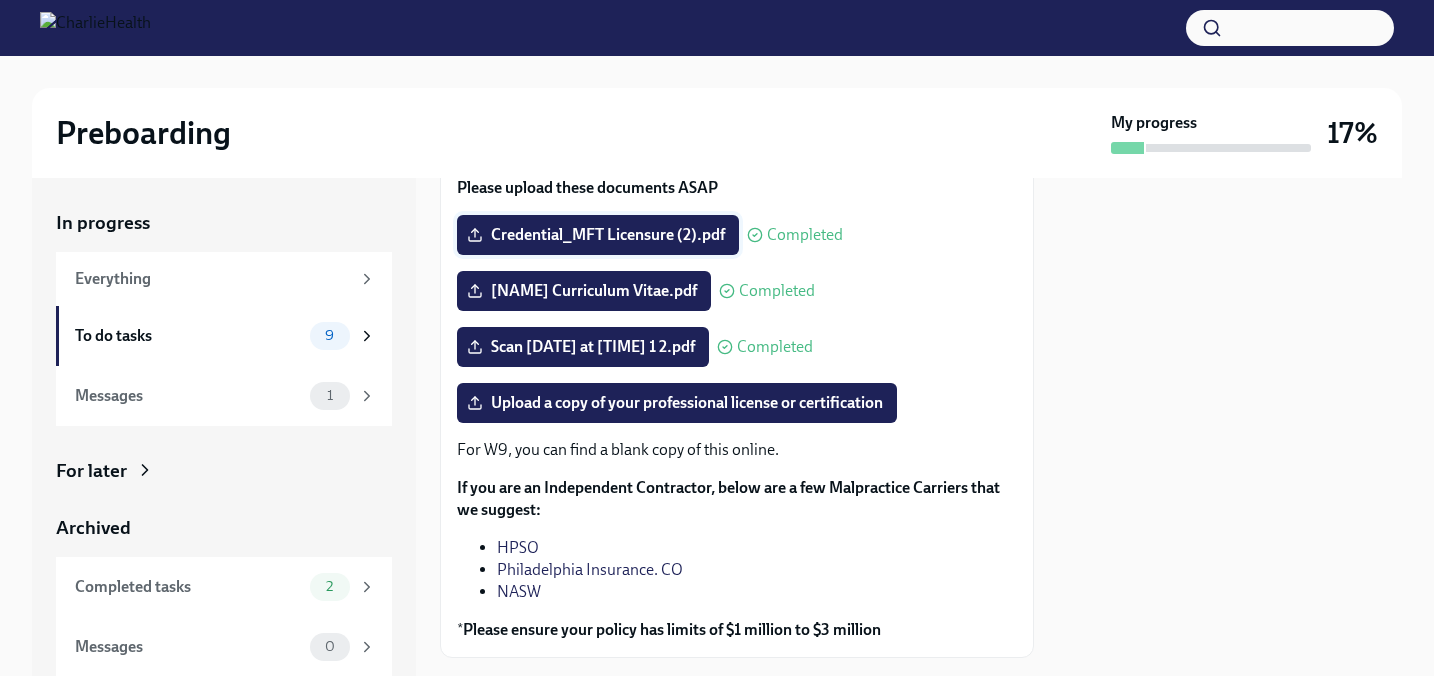 click on "Credential_MFT Licensure (2).pdf" at bounding box center (598, 235) 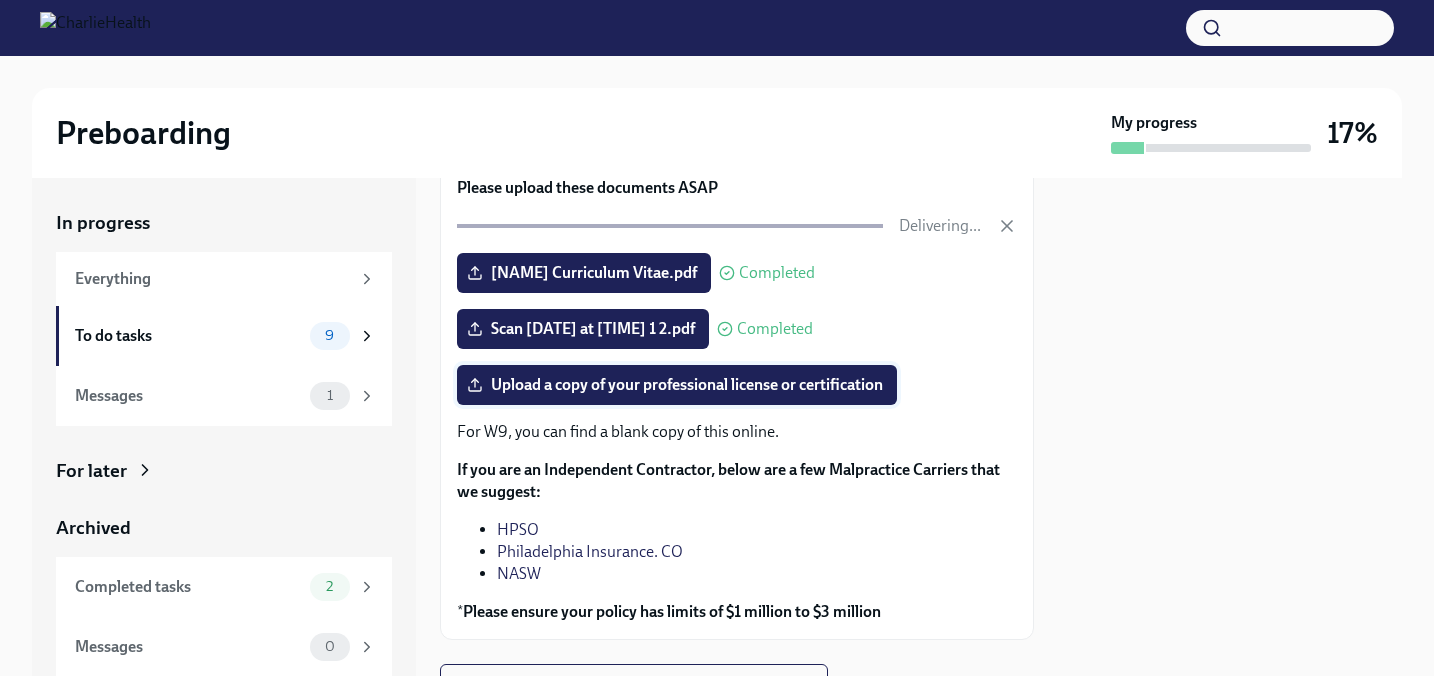 click on "Upload a copy of your professional license or certification" at bounding box center [677, 385] 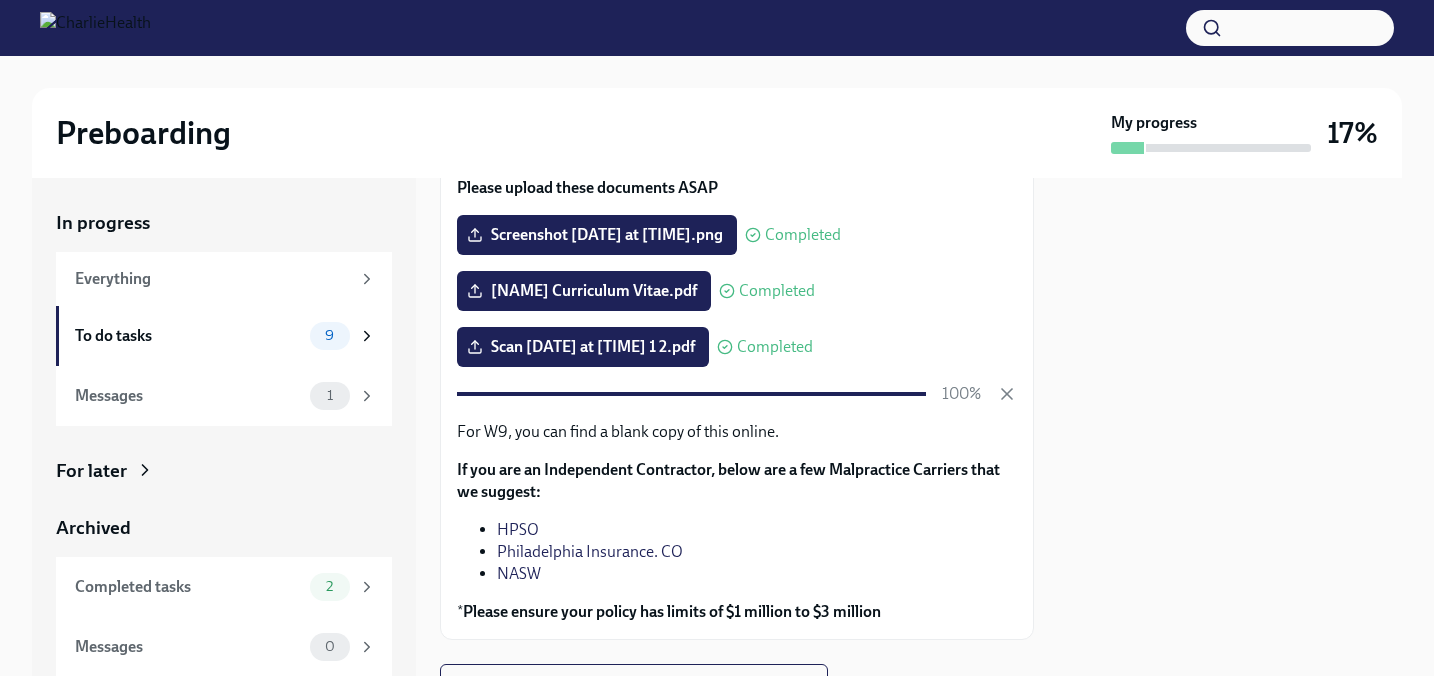 scroll, scrollTop: 310, scrollLeft: 0, axis: vertical 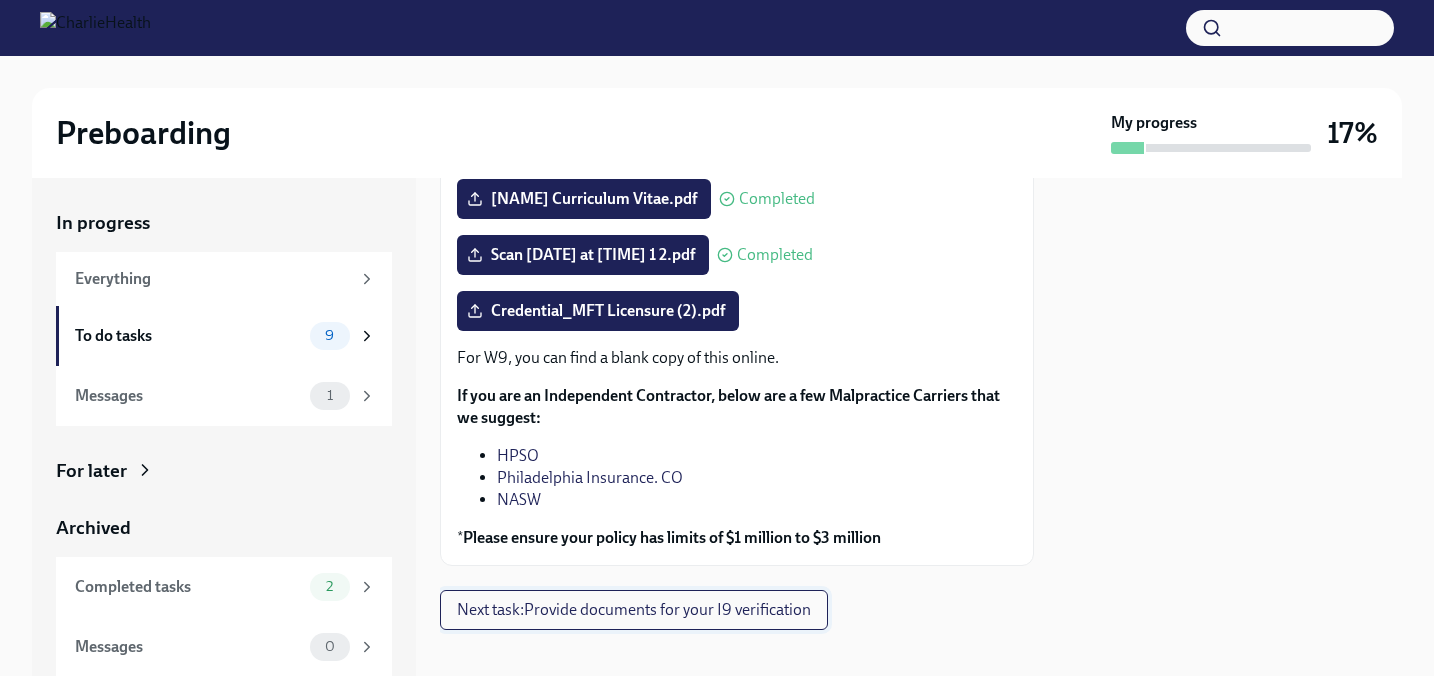 click on "Next task :  Provide documents for your I9 verification" at bounding box center (634, 610) 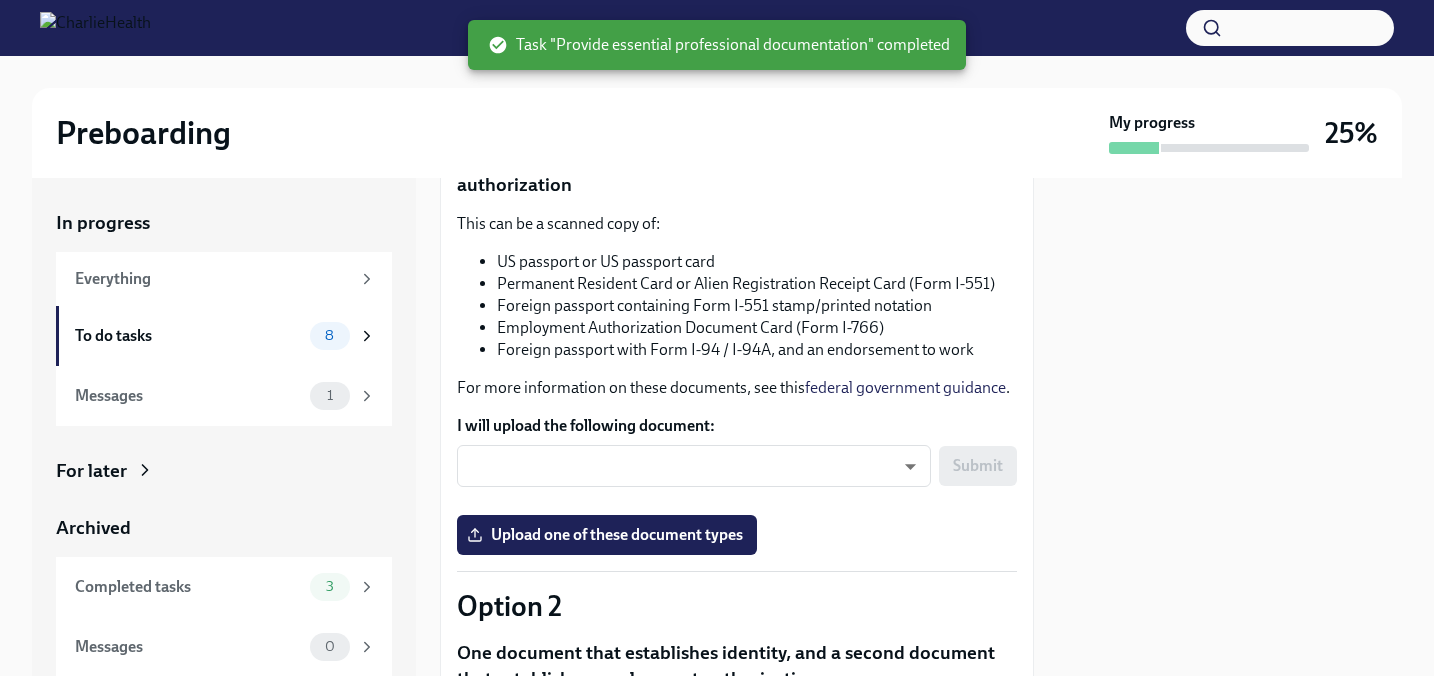 scroll, scrollTop: 272, scrollLeft: 0, axis: vertical 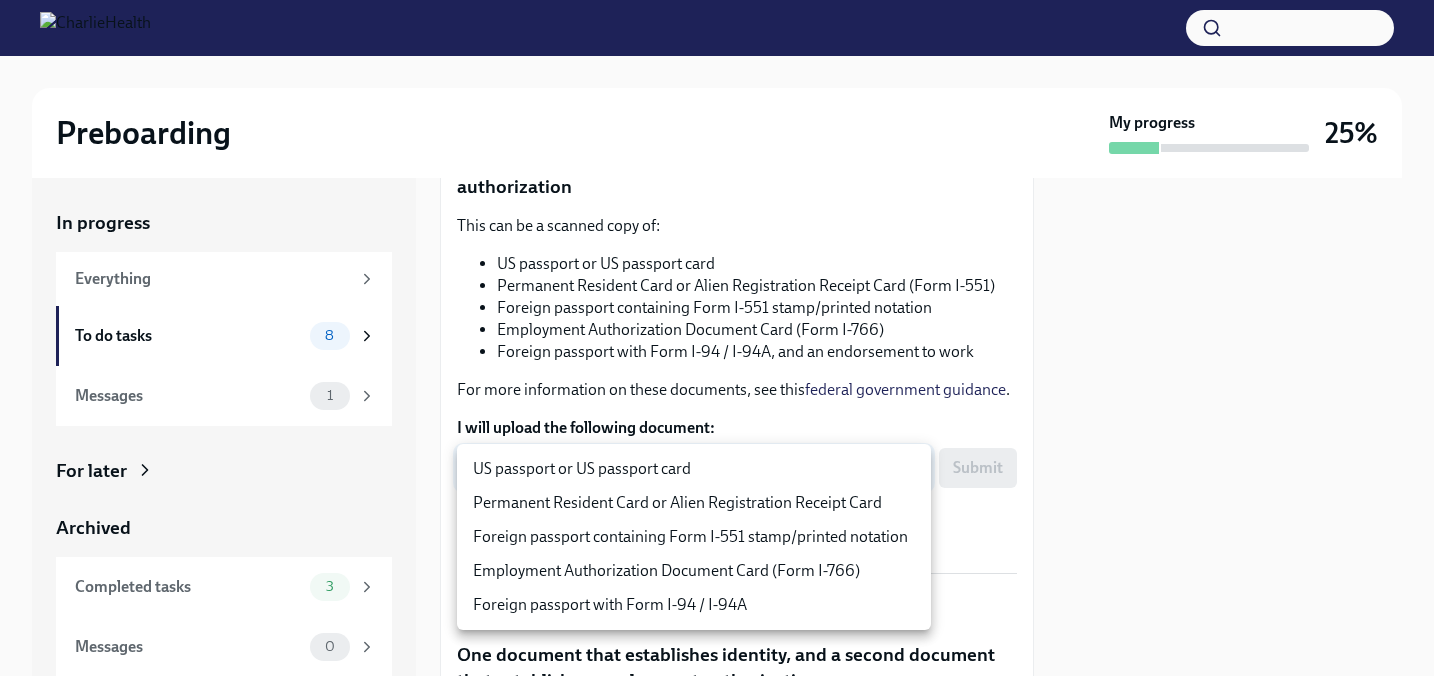 click on "Preboarding My progress 25% In progress Everything To do tasks 8 Messages 1 For later Archived Completed tasks 3 Messages 0 Provide documents for your I9 verification To Do Due  in [DAYS] days You have a choice of which documents you provide for your I9. Option 1 One document that establishes both identity and employment authorization This can be a scanned copy of:
US passport or US passport card
Permanent Resident Card or Alien Registration Receipt Card (Form I-551)
Foreign passport containing Form I-551 stamp/printed notation
Employment Authorization Document Card (Form I-766)
Foreign passport with Form I-94 / I-94A, and an endorsement to work
For more information on these documents, see this  federal government guidance . I will upload the following document: ​ ​ Submit Upload one of these document types Option 2 One document that establishes identity, and a second document that establishes employment authorization Your  identity-establishing  document can be:" at bounding box center [717, 348] 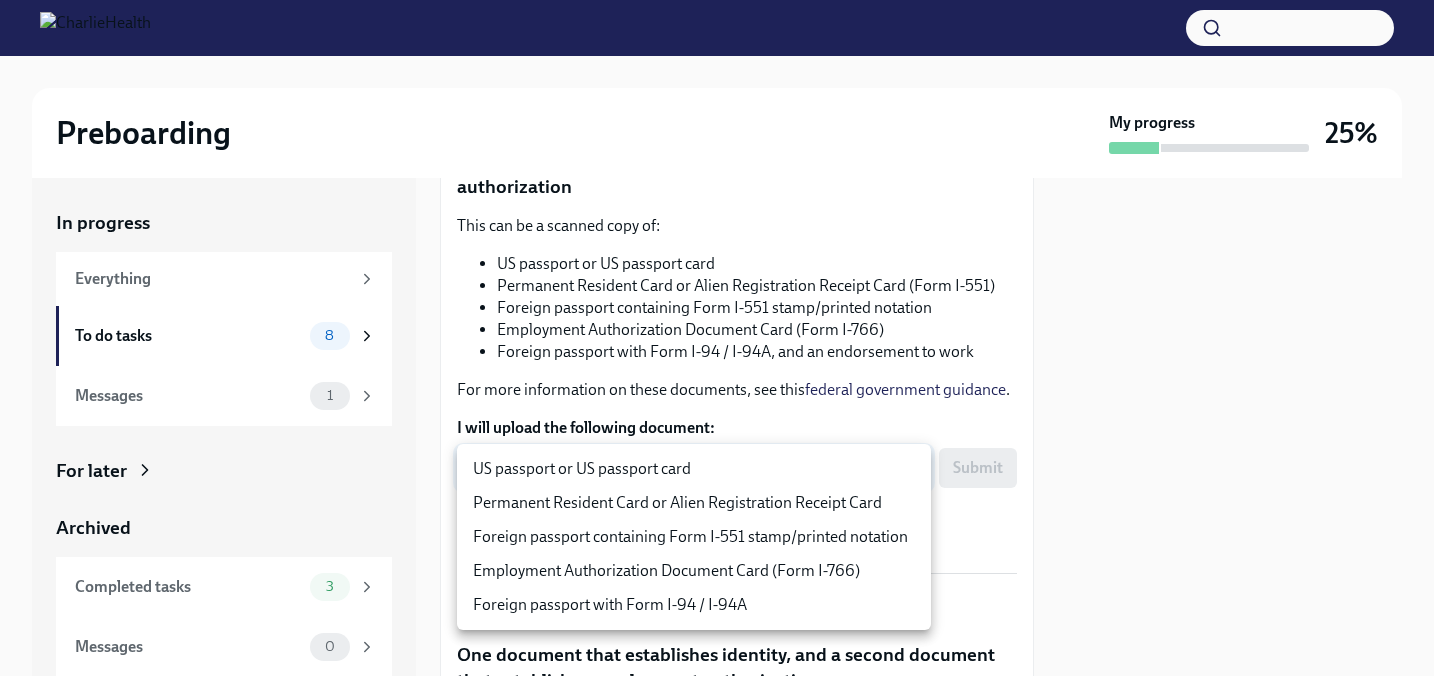 type on "KnYOjnC8x" 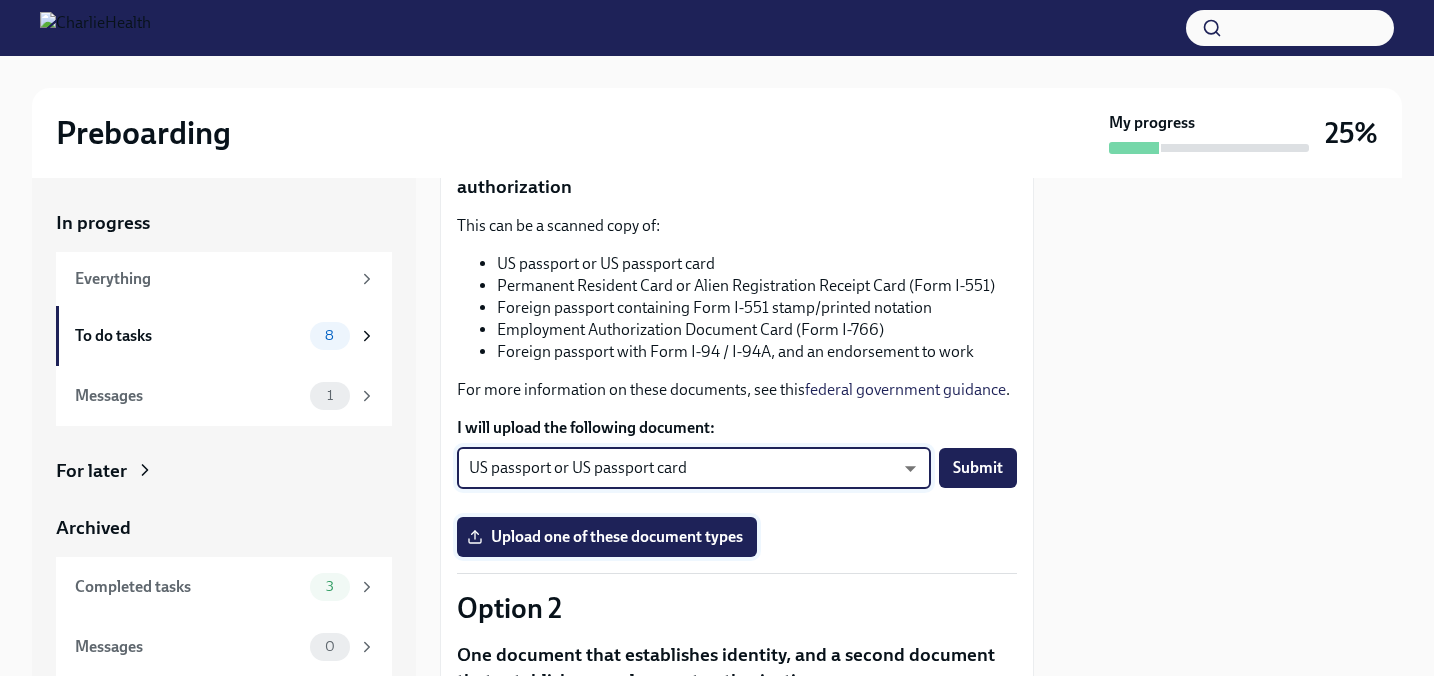 click on "Upload one of these document types" at bounding box center [607, 537] 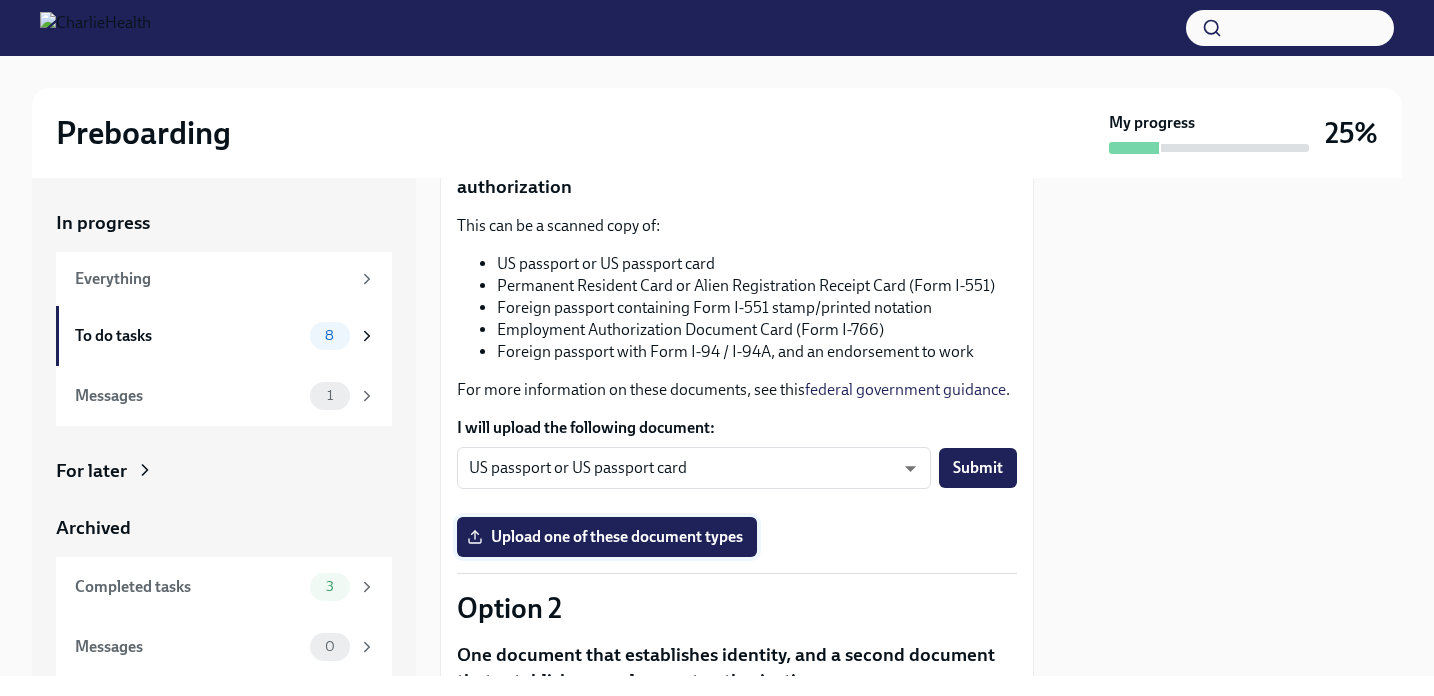 click on "Upload one of these document types" at bounding box center [607, 537] 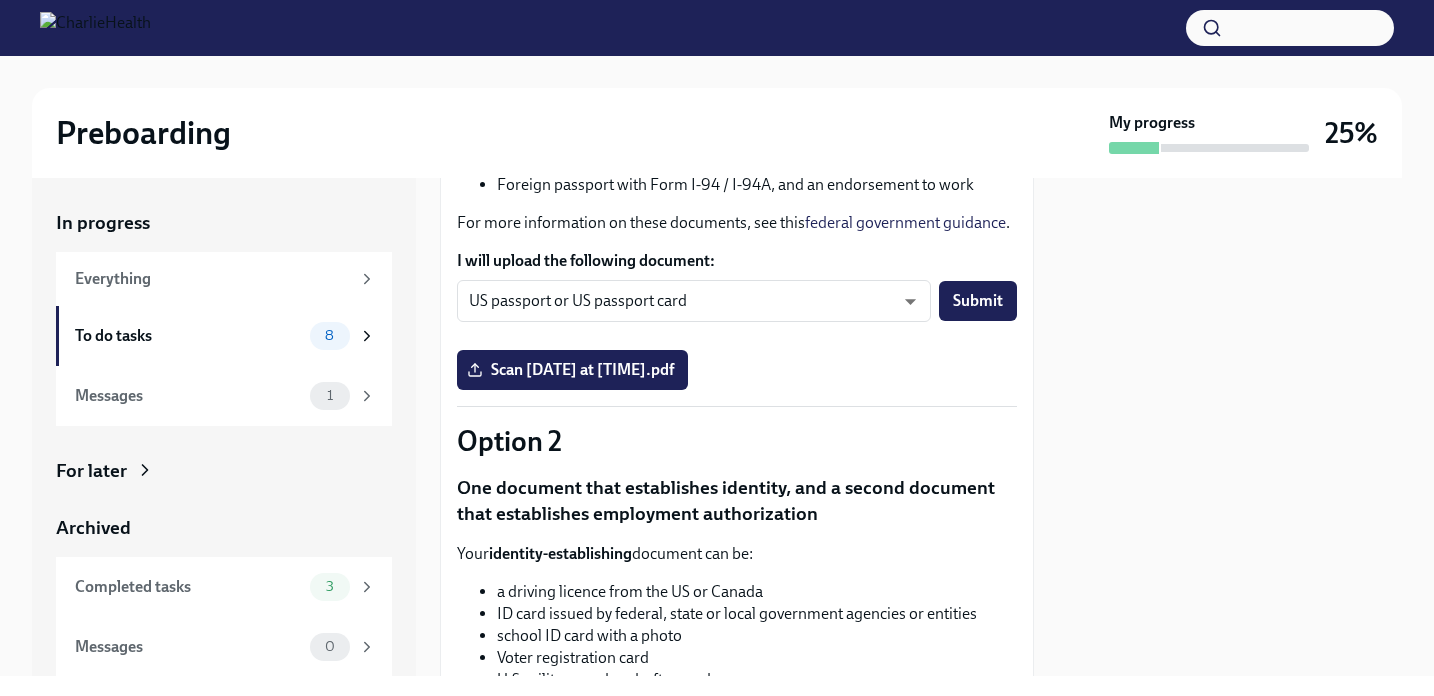 scroll, scrollTop: 447, scrollLeft: 0, axis: vertical 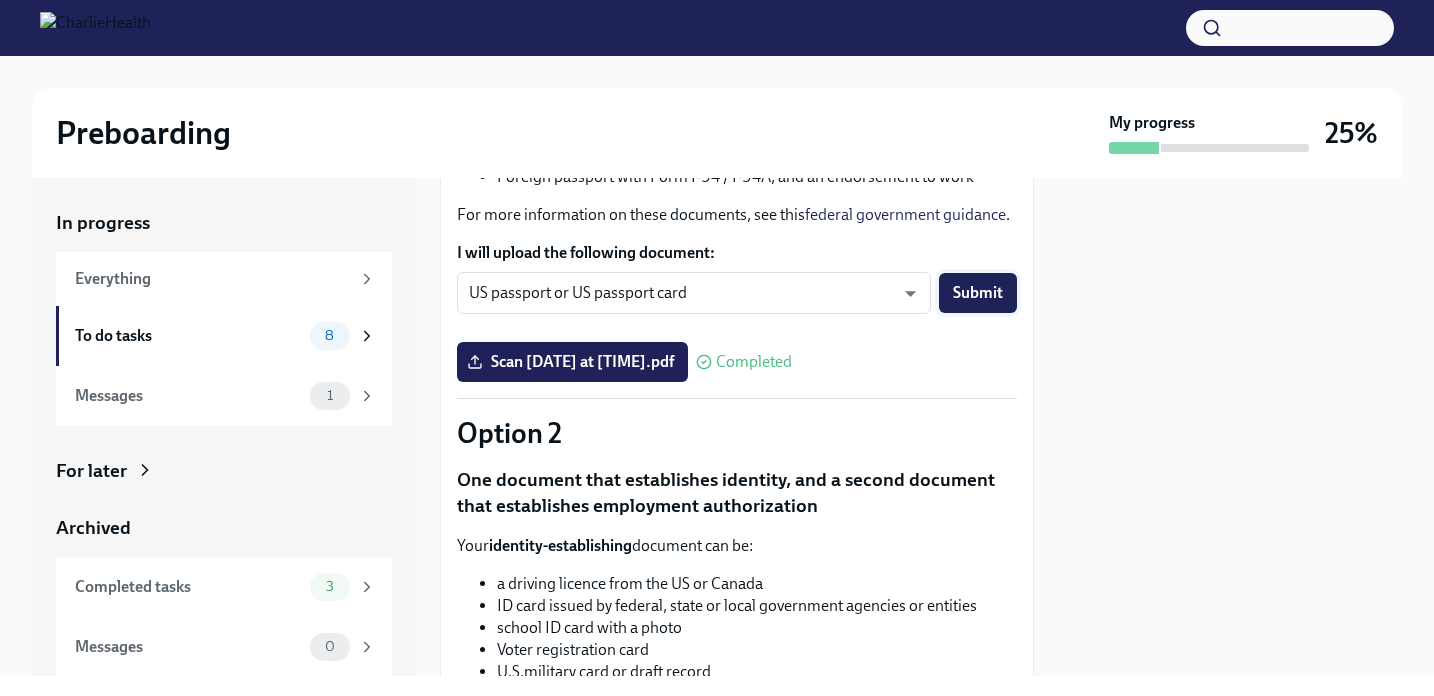 click on "Submit" at bounding box center [978, 293] 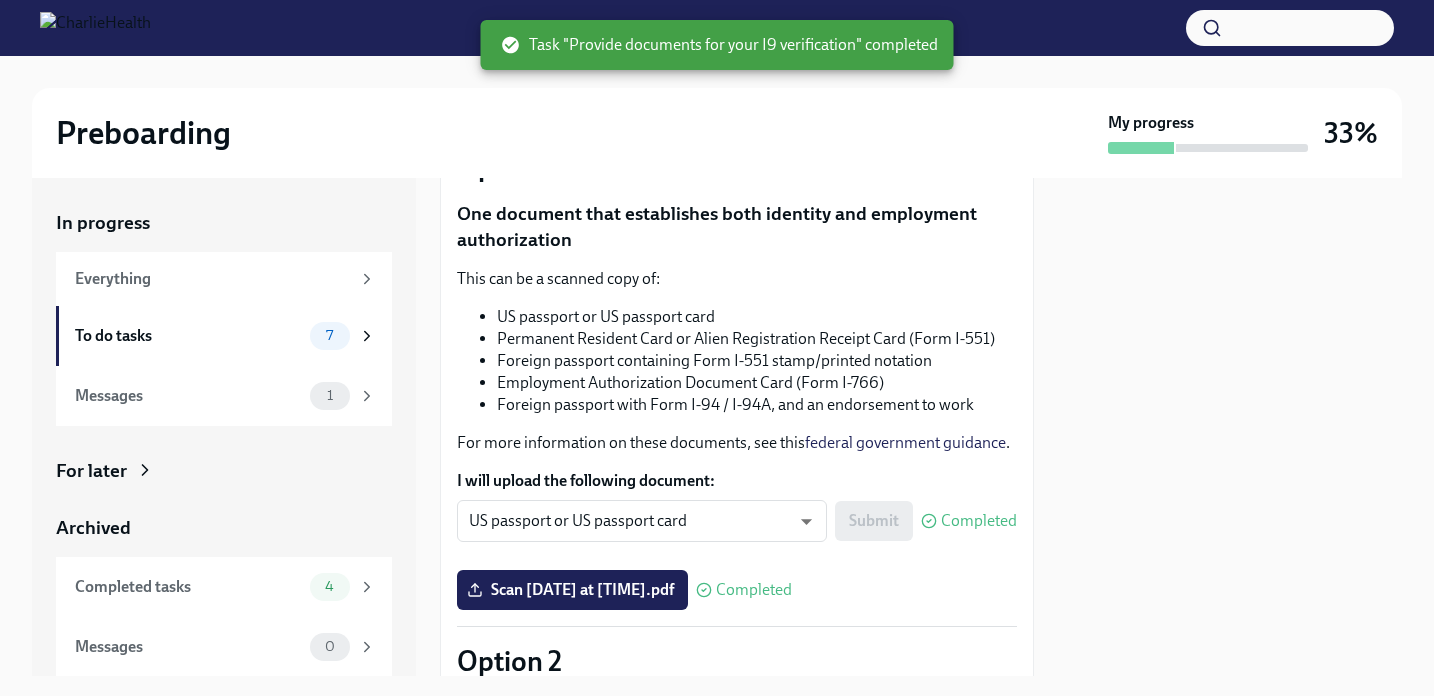 scroll, scrollTop: 0, scrollLeft: 0, axis: both 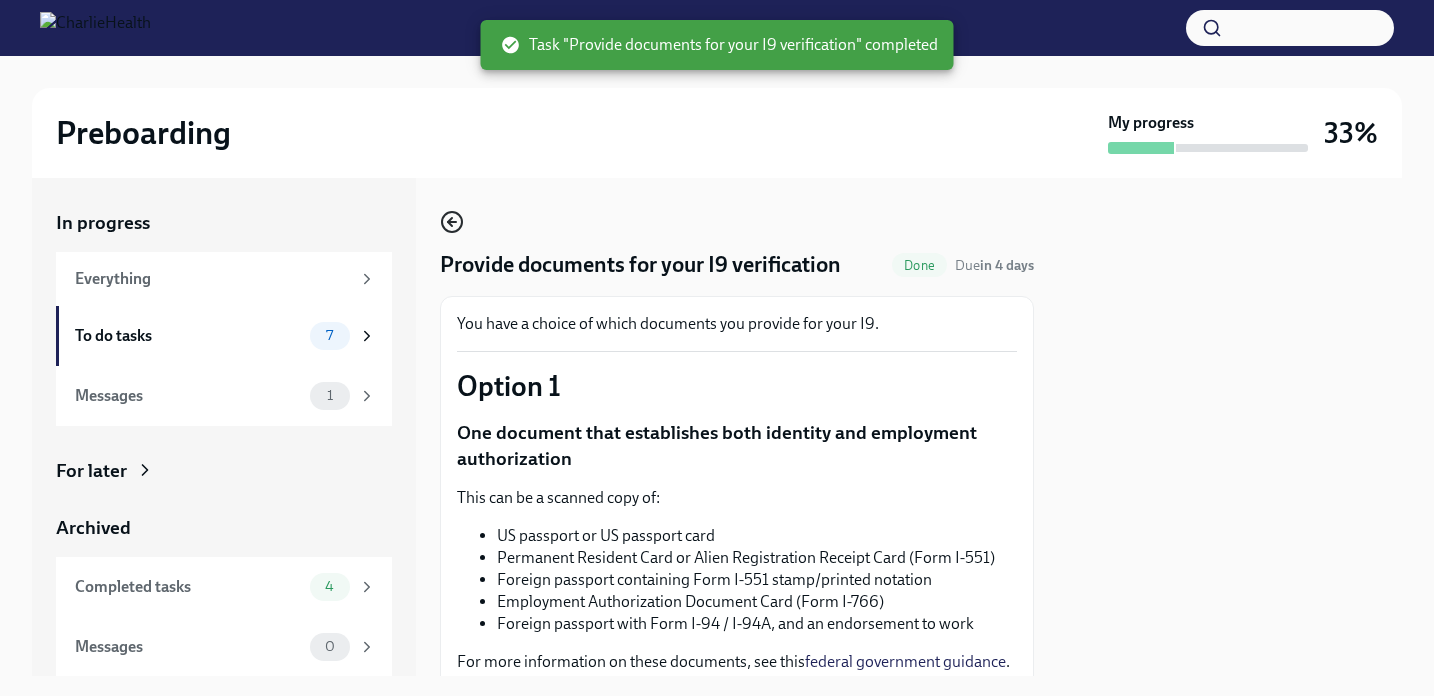 click 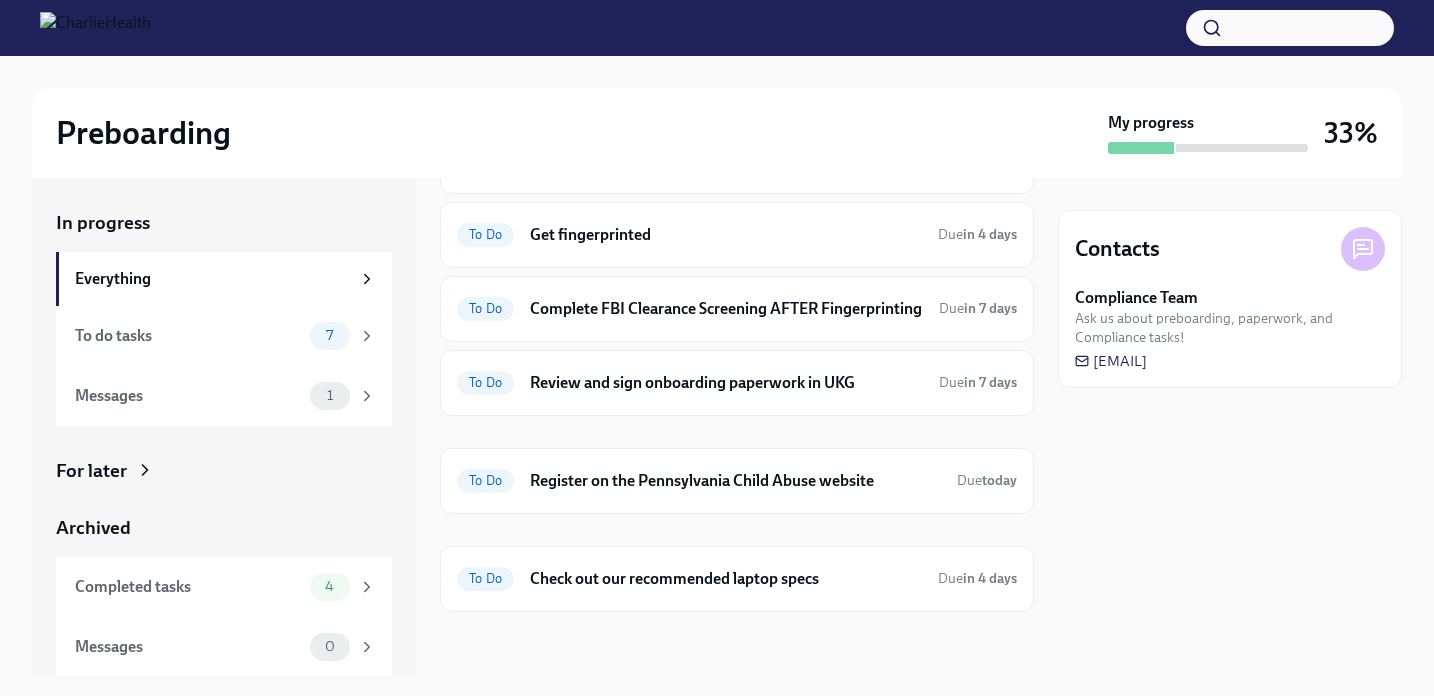 scroll, scrollTop: 0, scrollLeft: 0, axis: both 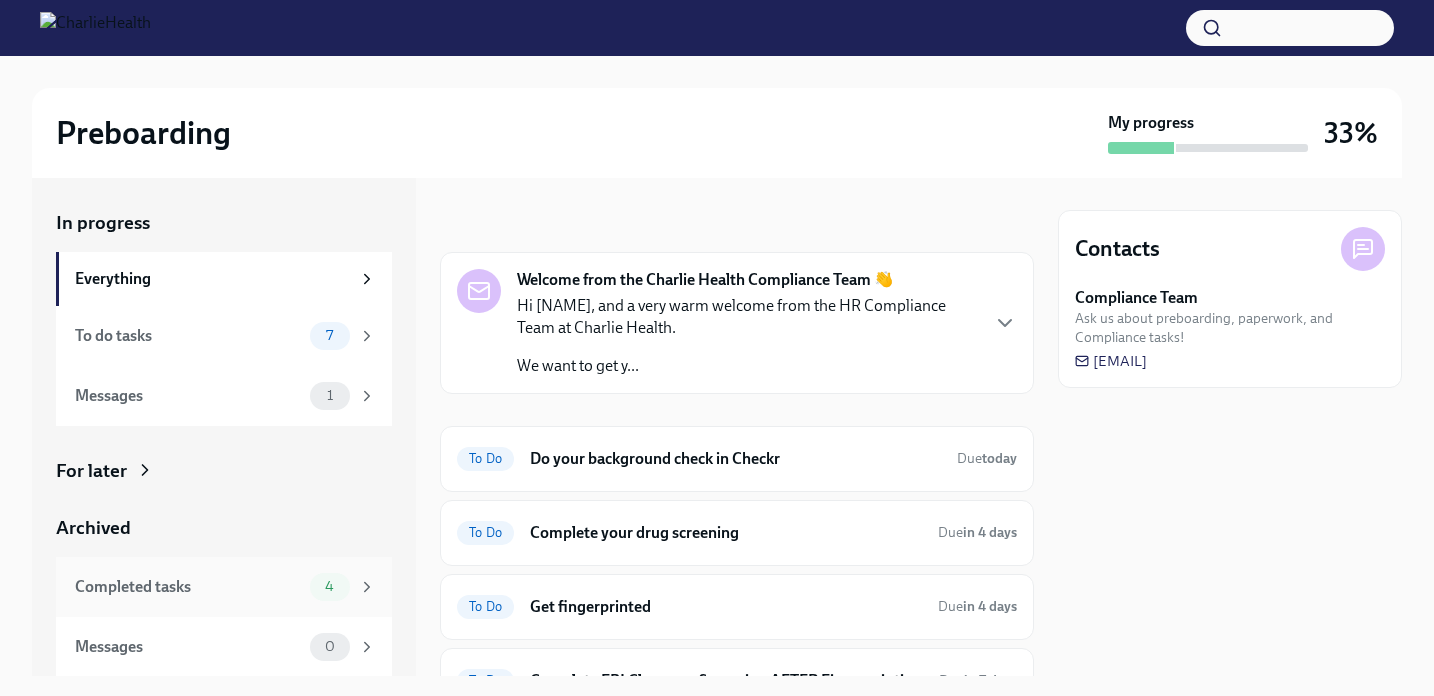 click on "Completed tasks" at bounding box center [188, 587] 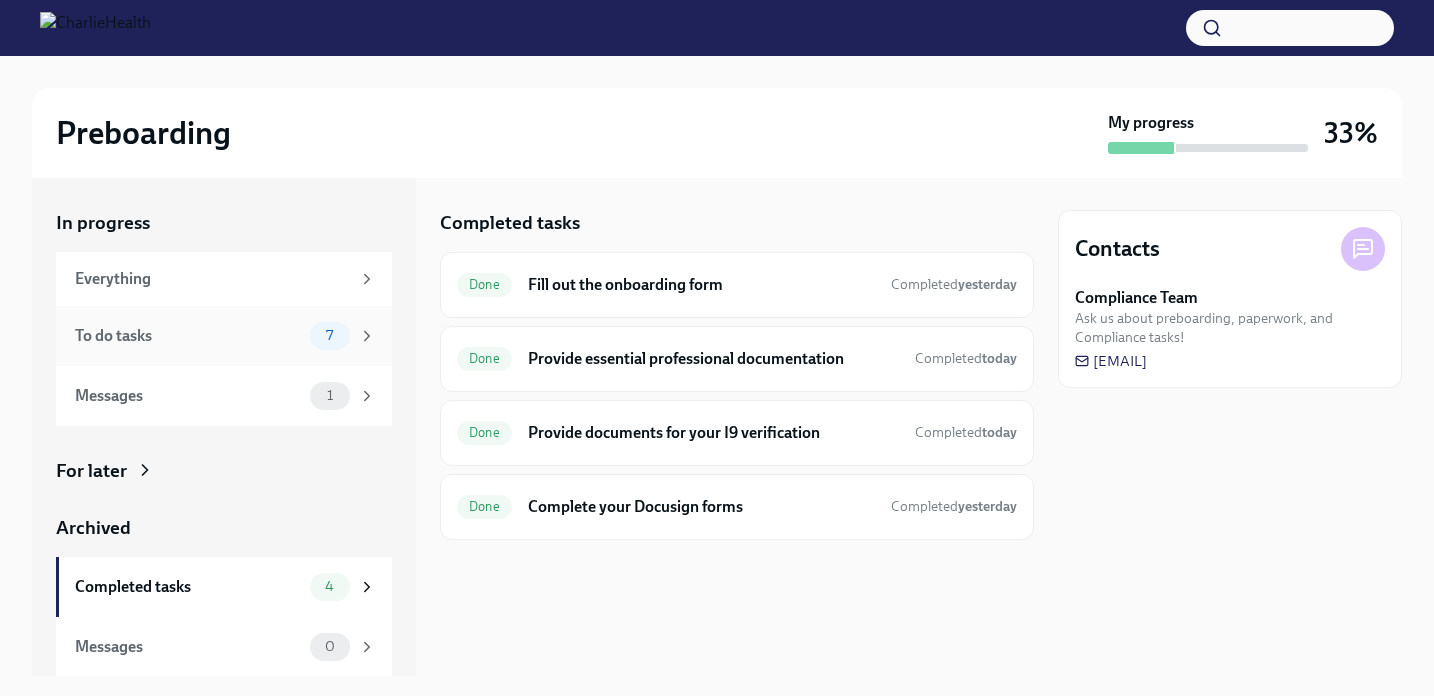click on "To do tasks" at bounding box center (188, 336) 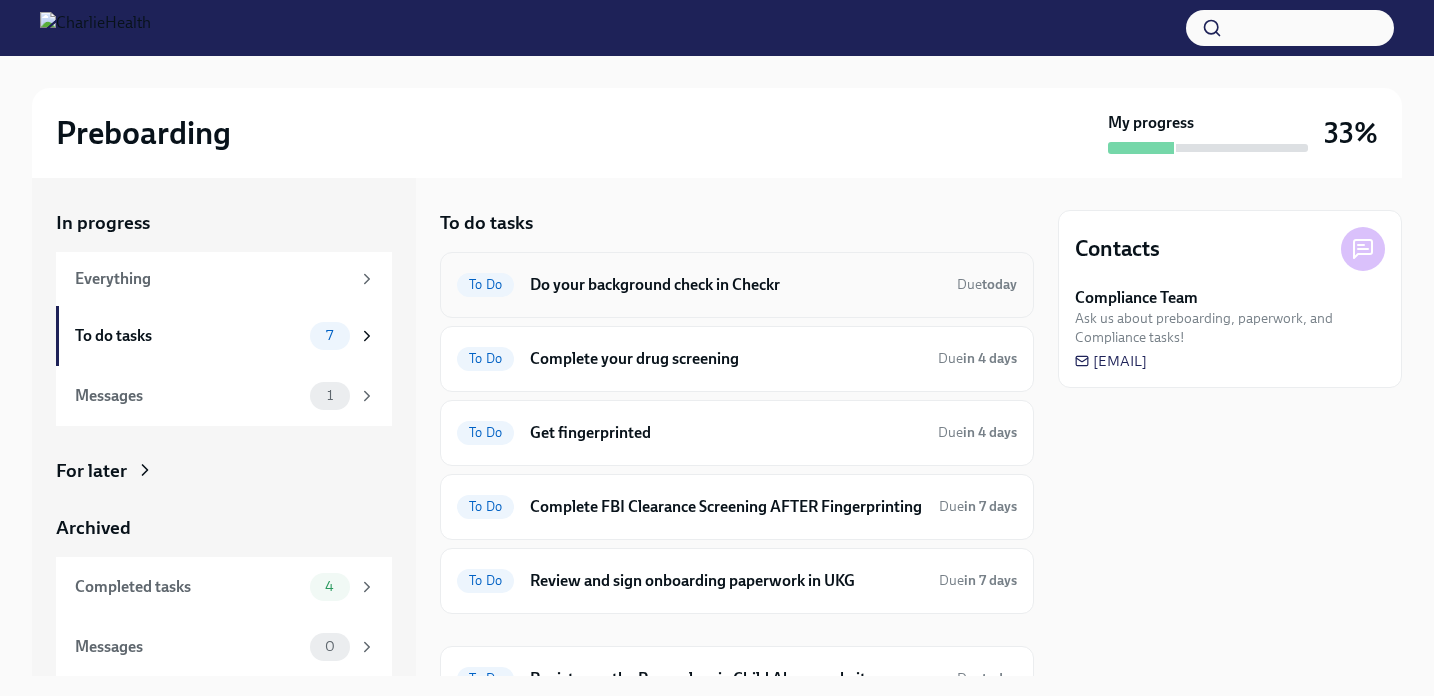click on "Do your background check in Checkr" at bounding box center (735, 285) 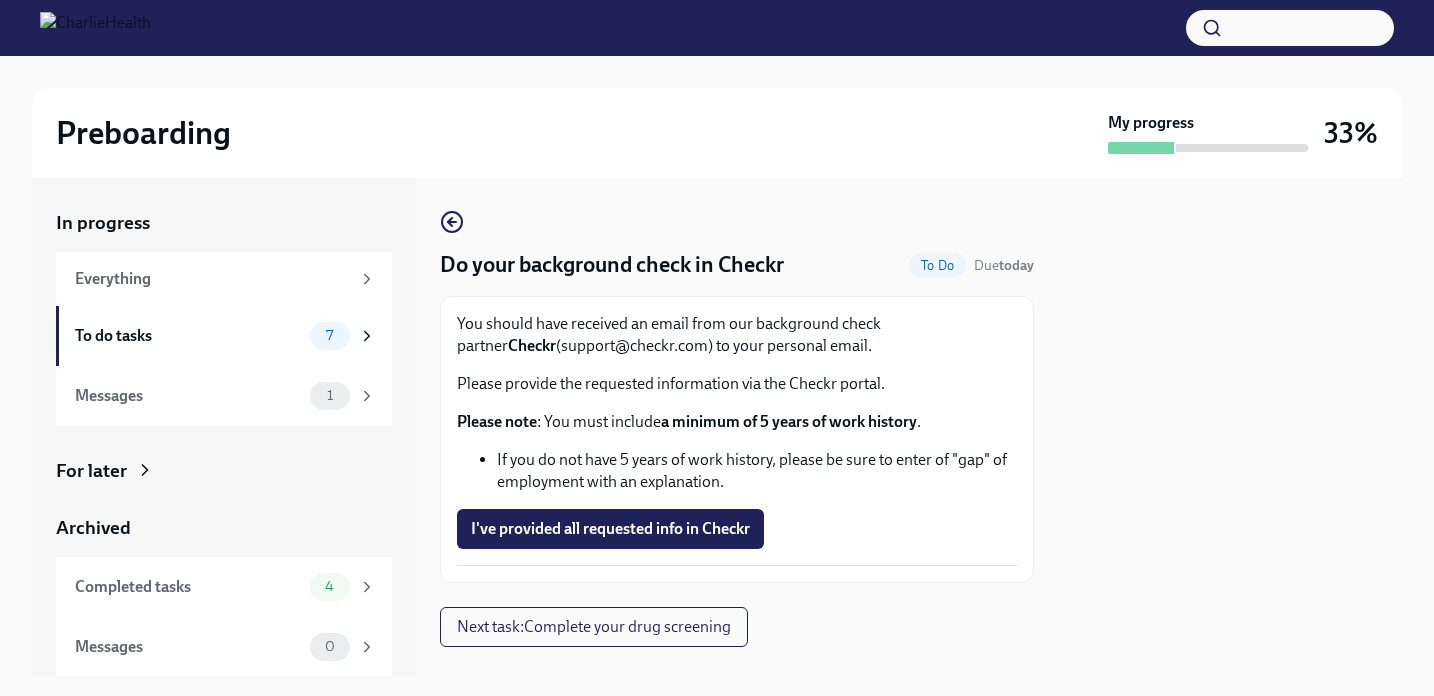 click on "Do your background check in Checkr To Do Due  today You should have received an email from our background check partner  Checkr  ([EMAIL]) to your personal email.
Please provide the requested information via the Checkr portal.
Please note : You must include  a minimum of [YEARS] years of work history .
If you do not have [YEARS] years of work history, please be sure to enter of "gap" of employment with an explanation.
I've provided all requested info in Checkr Next task :  Complete your drug screening" at bounding box center [737, 427] 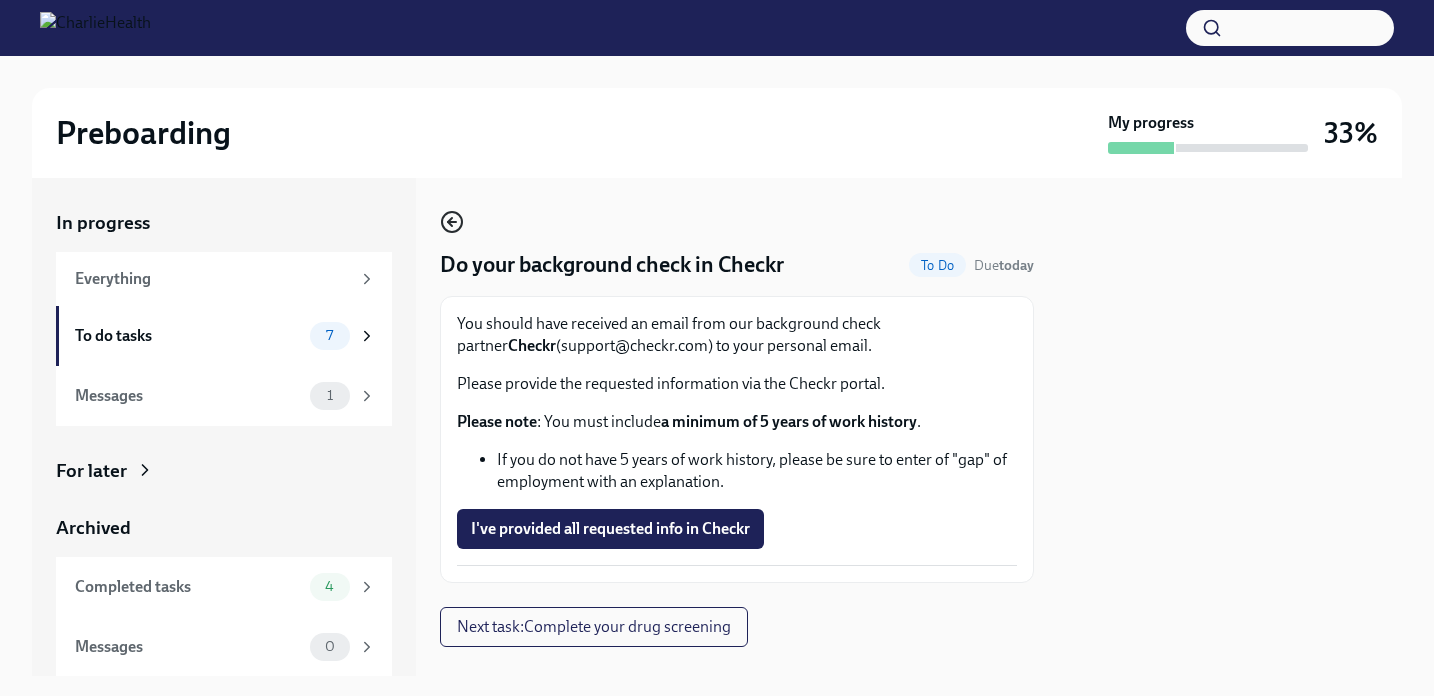 click 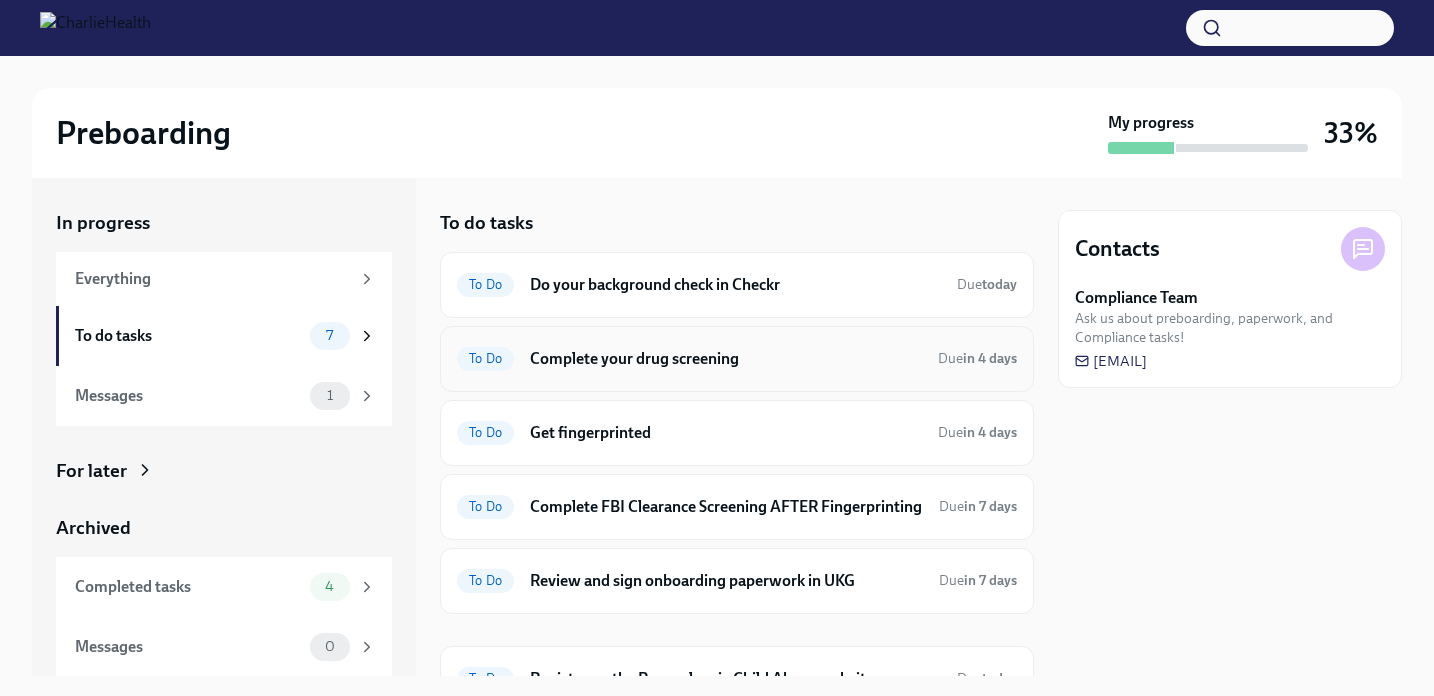 click on "To Do Complete your drug screening Due  in 4 days" at bounding box center [737, 359] 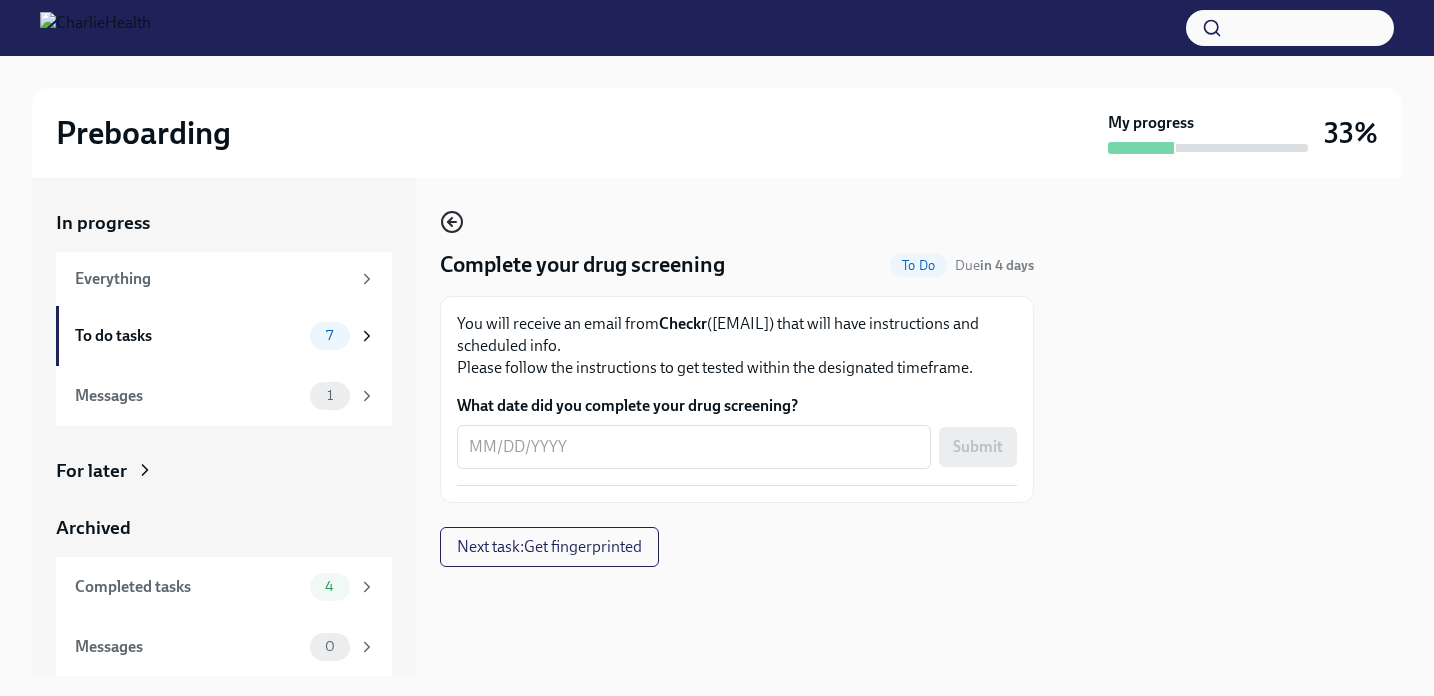 click 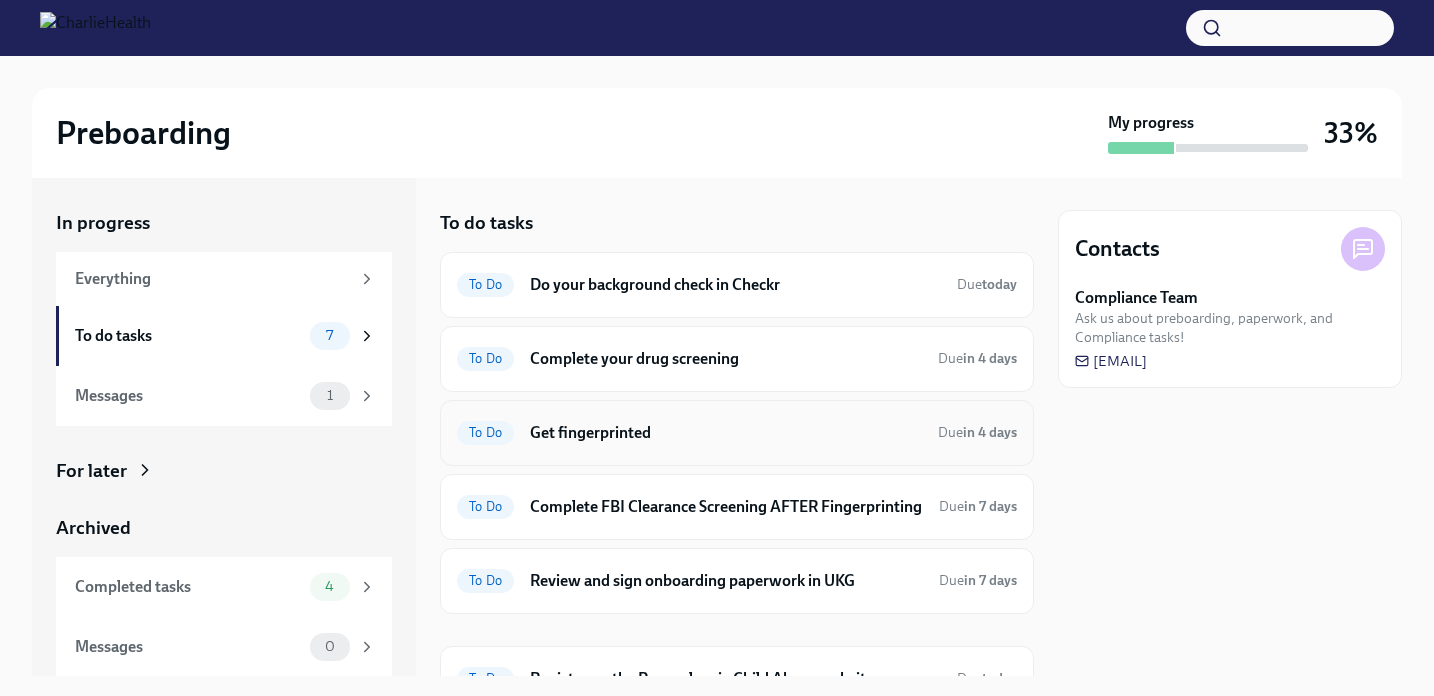 click on "To Do Get fingerprinted Due  in 4 days" at bounding box center [737, 433] 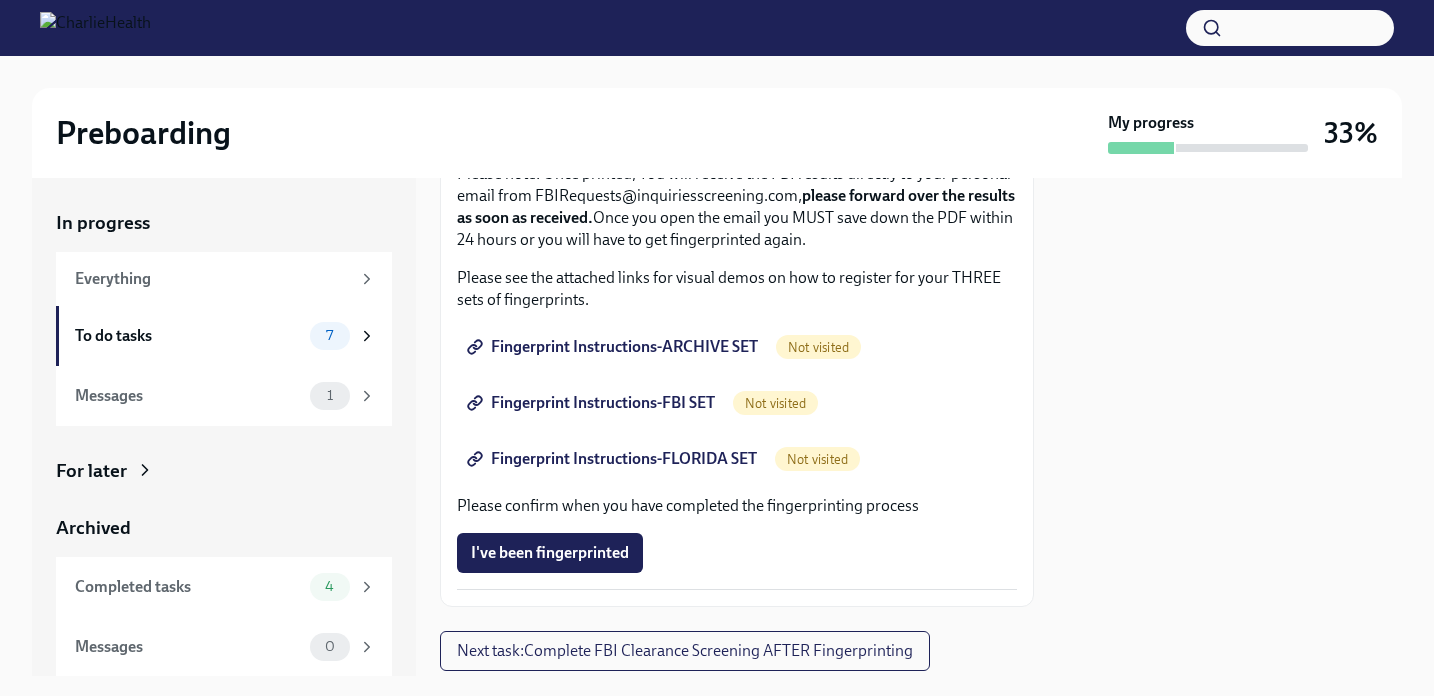 scroll, scrollTop: 295, scrollLeft: 0, axis: vertical 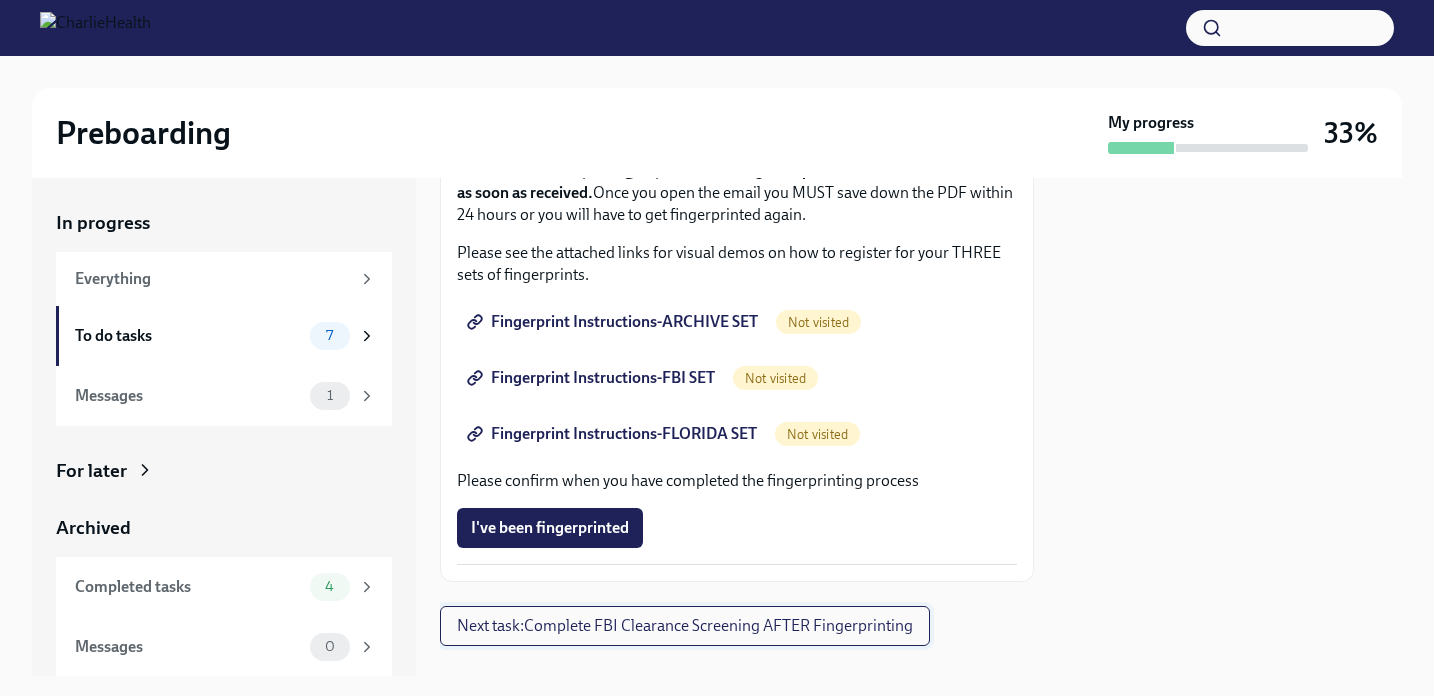 click on "Next task :  Complete FBI Clearance Screening AFTER Fingerprinting" at bounding box center [685, 626] 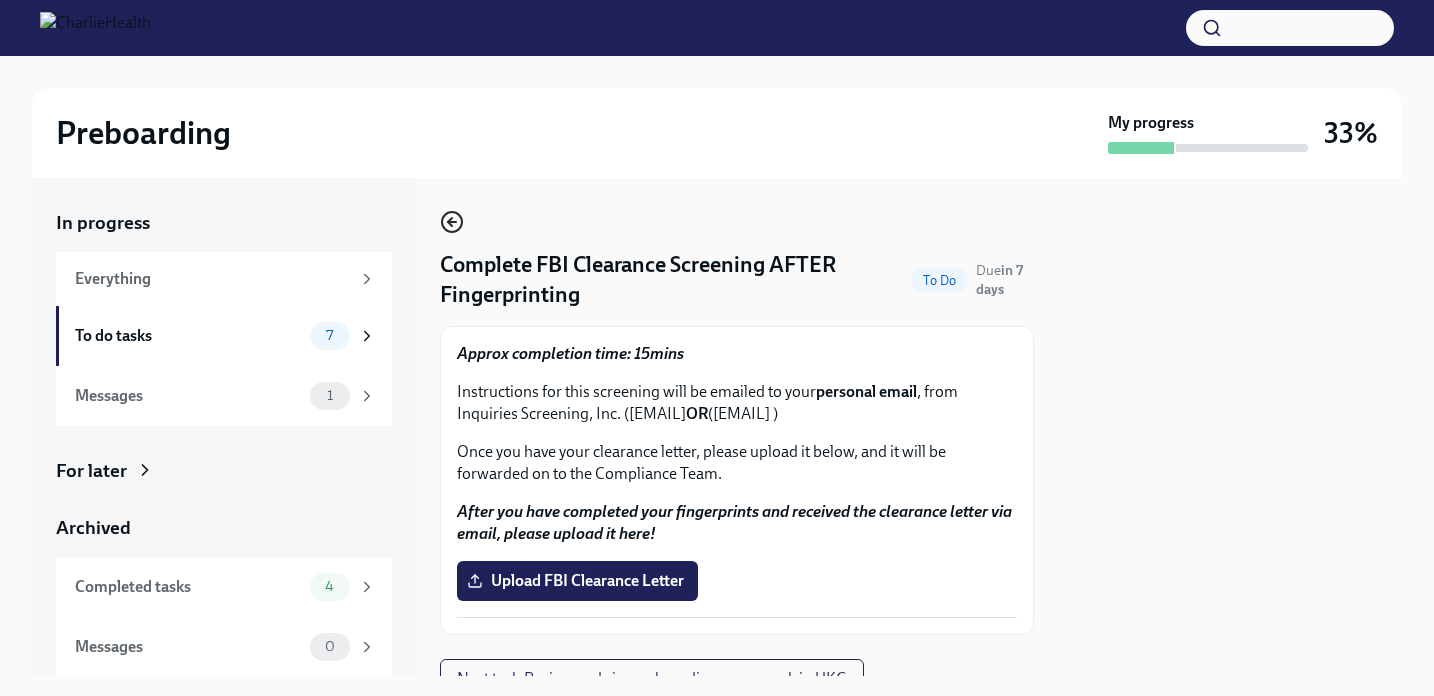 click 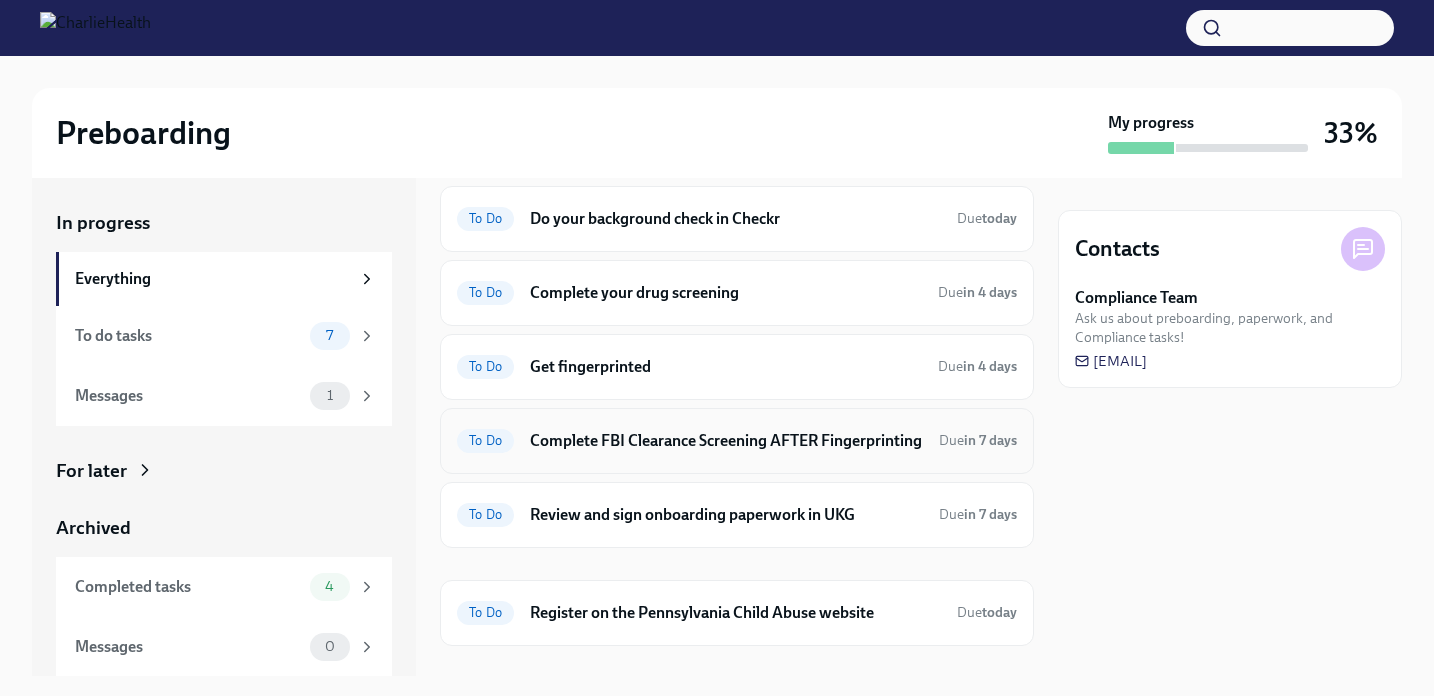 scroll, scrollTop: 242, scrollLeft: 0, axis: vertical 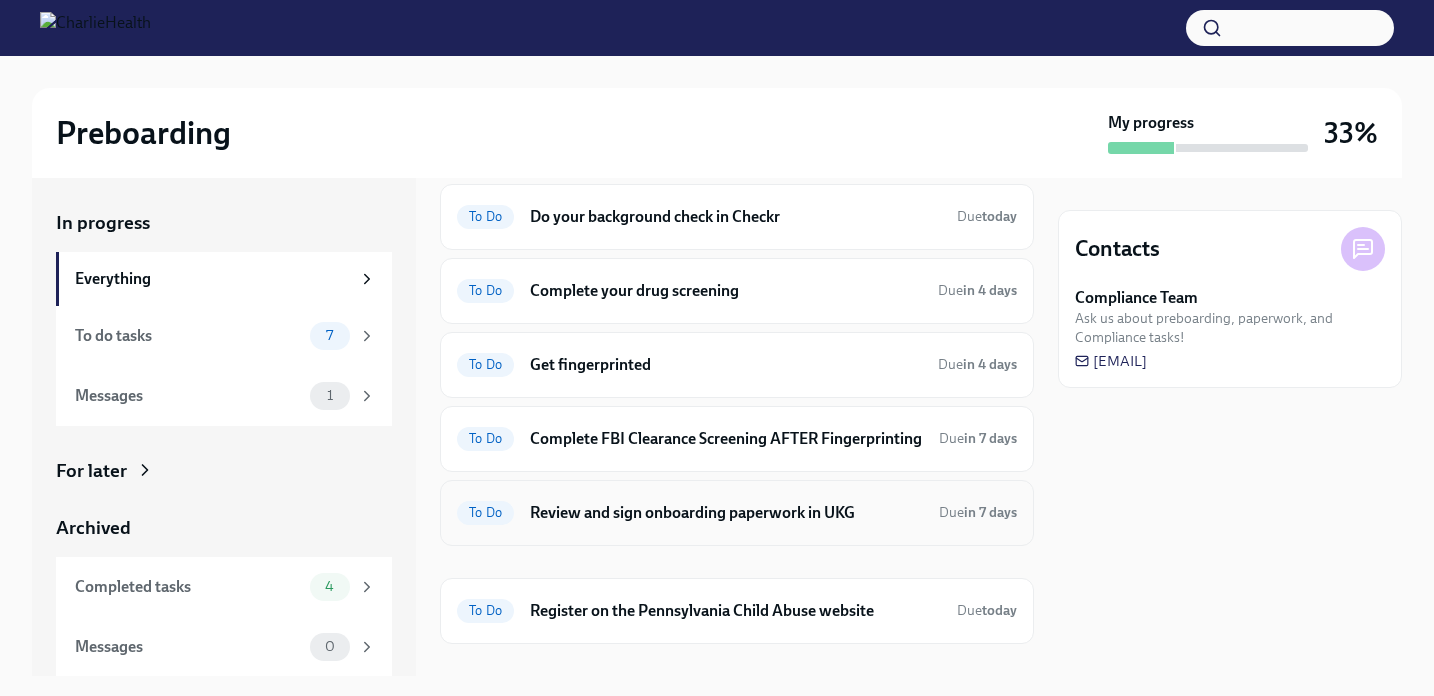 click on "Review and sign onboarding paperwork in UKG" at bounding box center [726, 513] 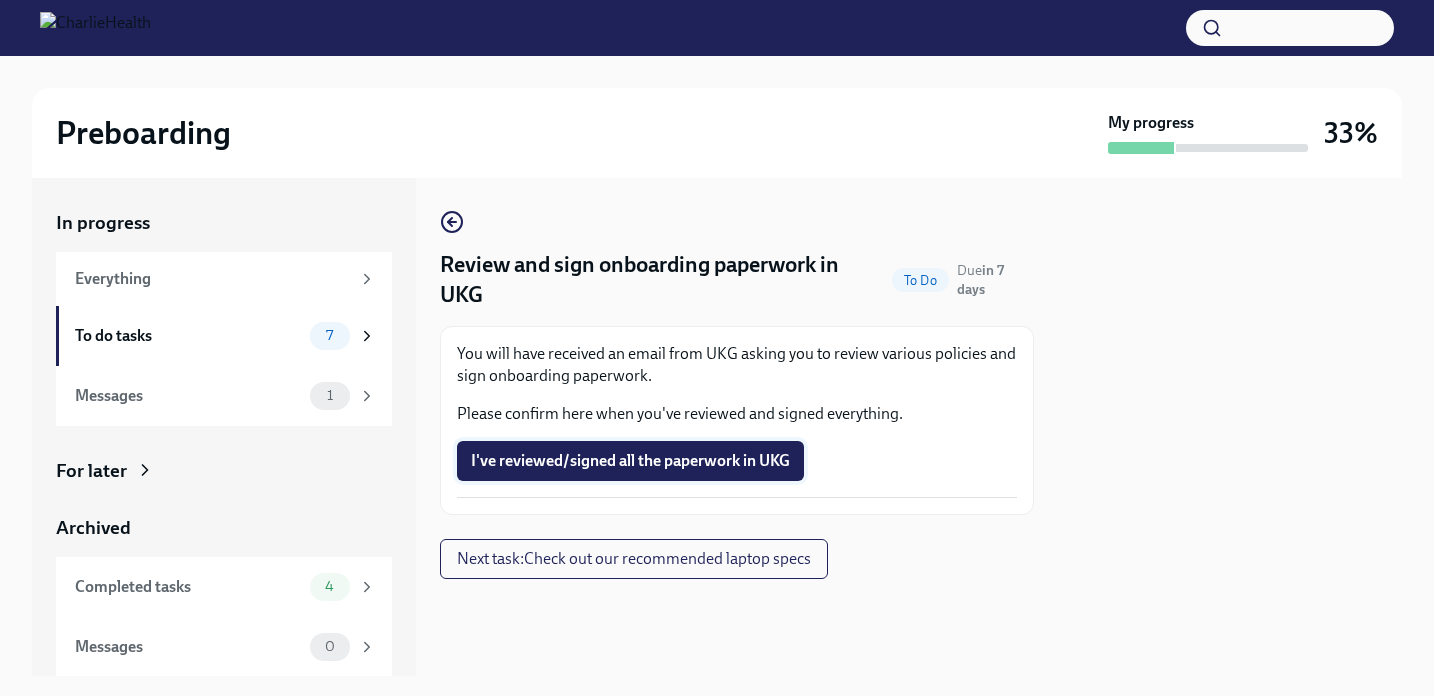 click on "I've reviewed/signed all the paperwork in UKG" at bounding box center (630, 461) 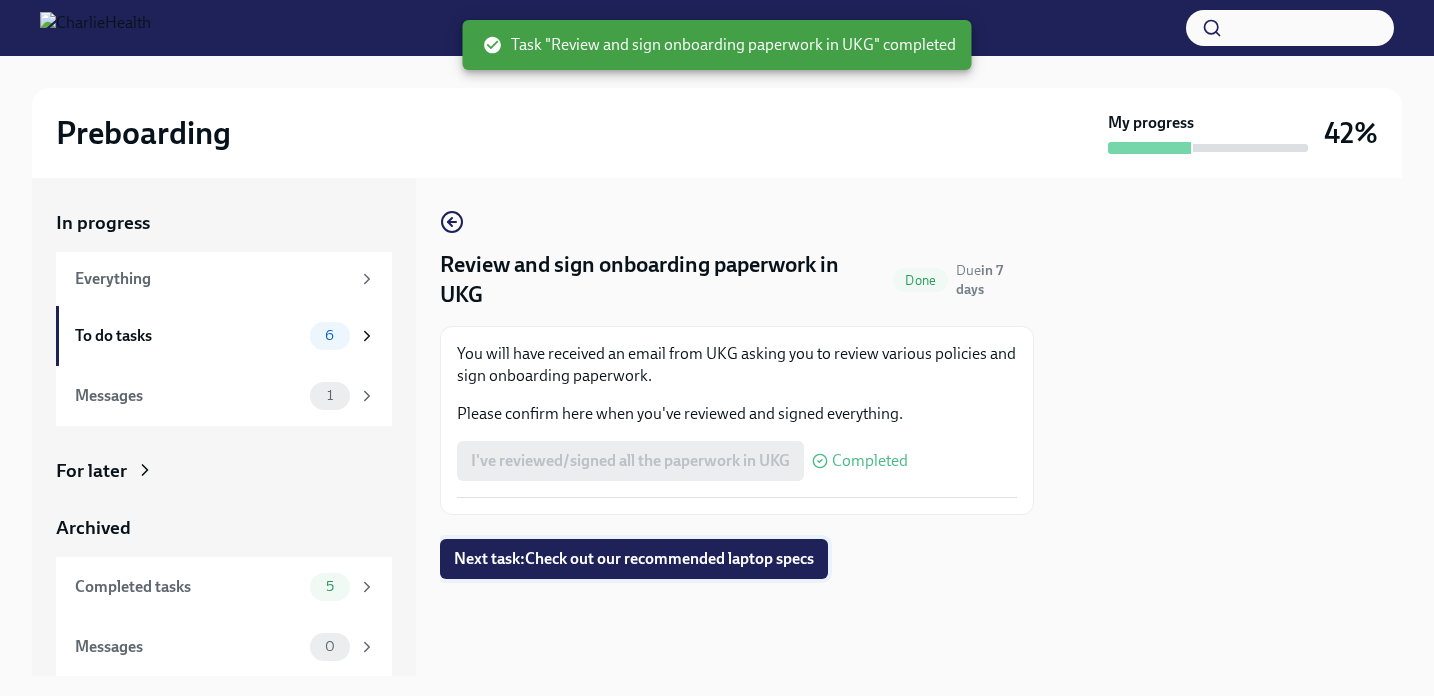 click on "Next task :  Check out our recommended laptop specs" at bounding box center [634, 559] 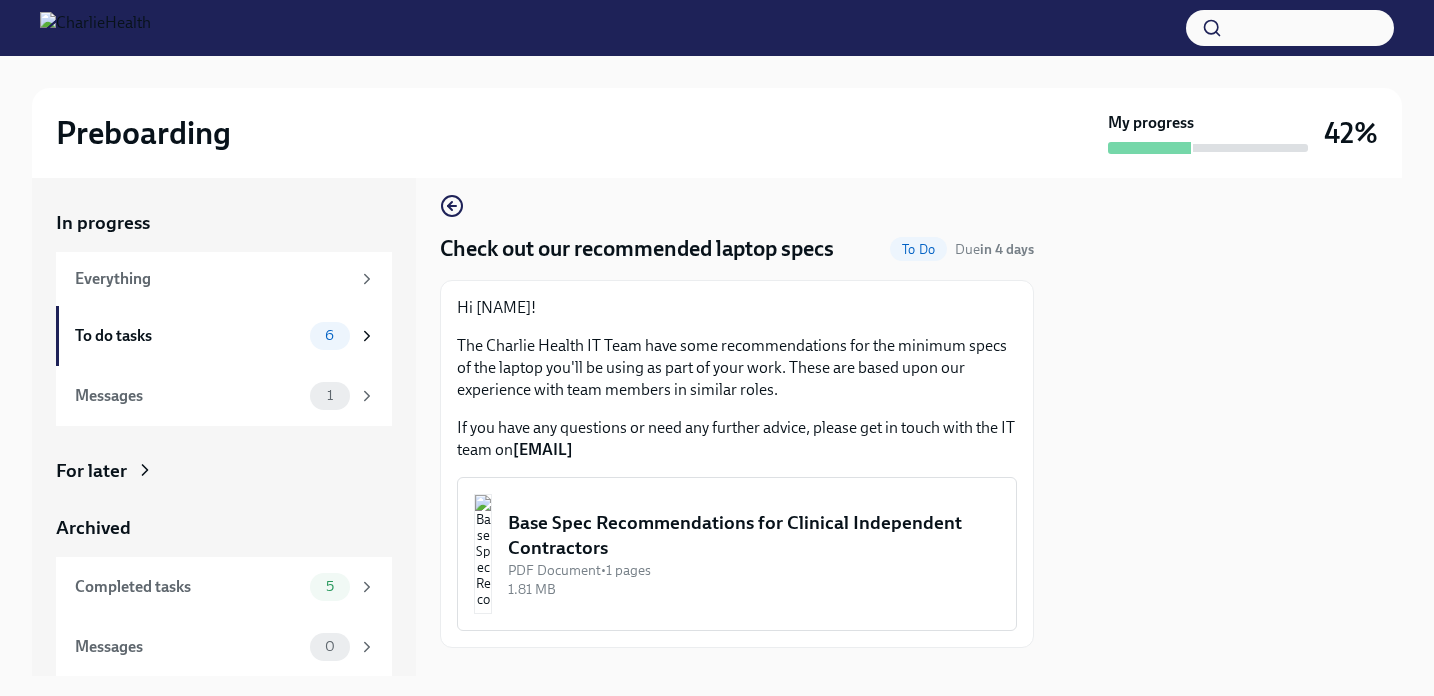 scroll, scrollTop: 52, scrollLeft: 0, axis: vertical 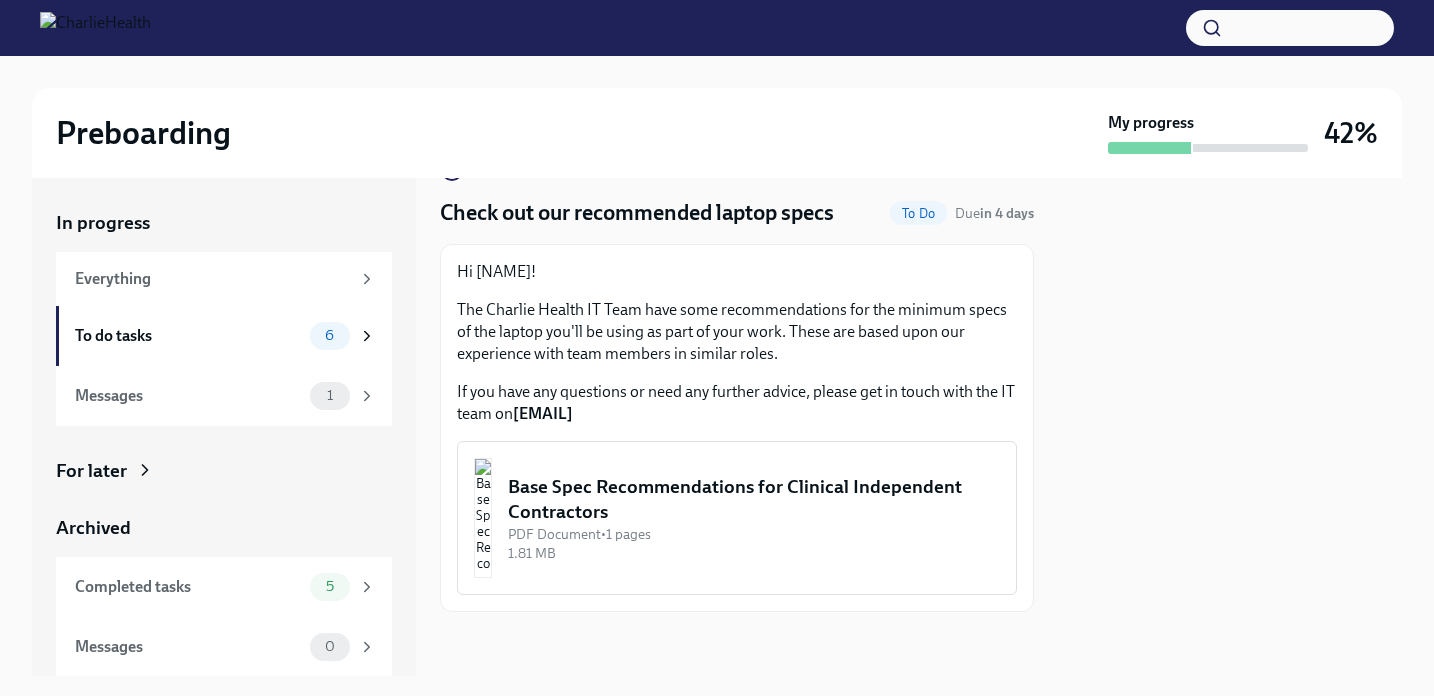 click on "Base Spec Recommendations for Clinical Independent Contractors" at bounding box center [754, 499] 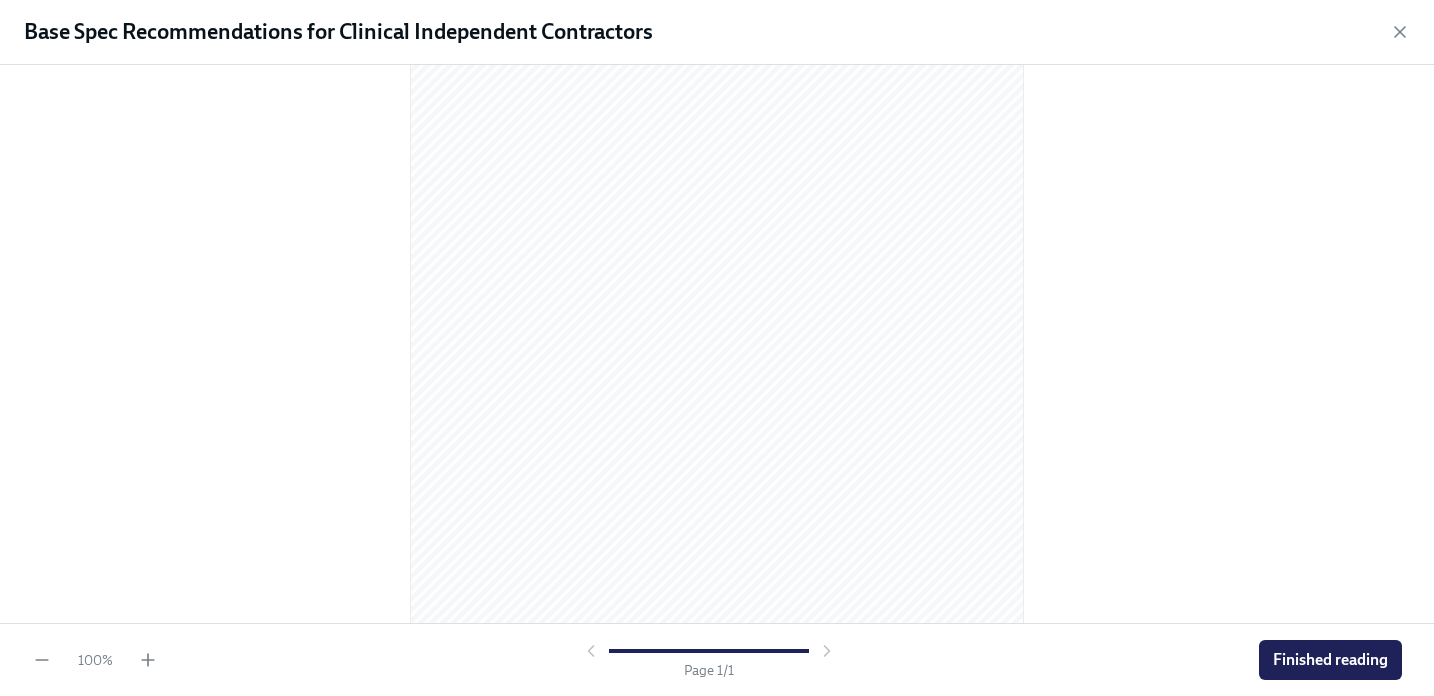 scroll, scrollTop: 268, scrollLeft: 0, axis: vertical 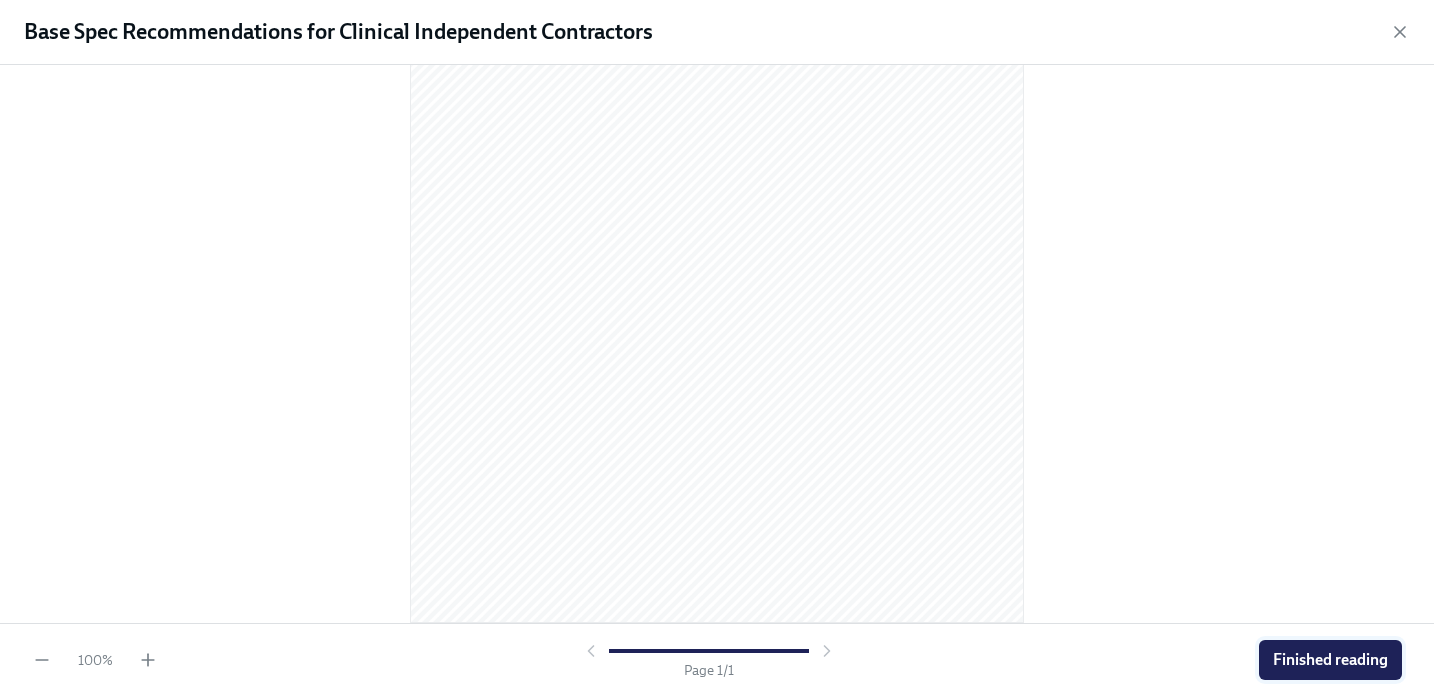 click on "Finished reading" at bounding box center [1330, 660] 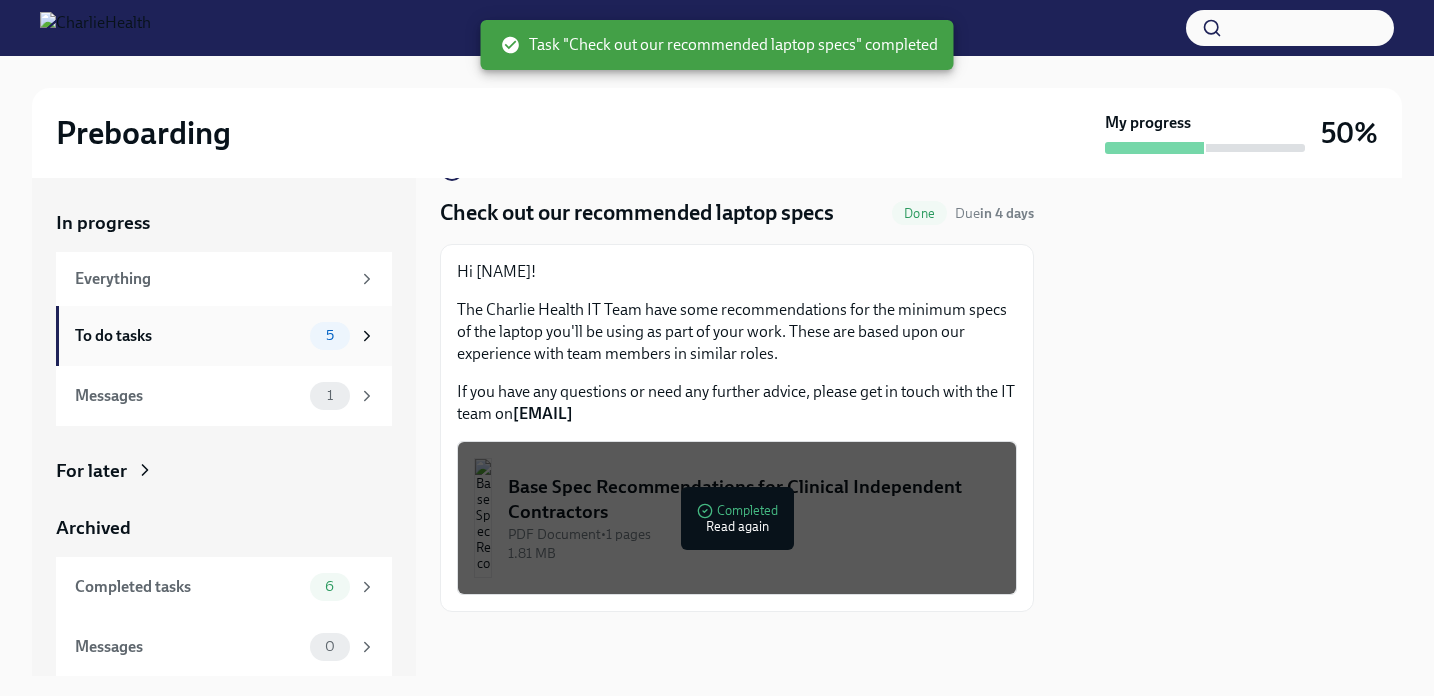 click on "To do tasks" at bounding box center [188, 336] 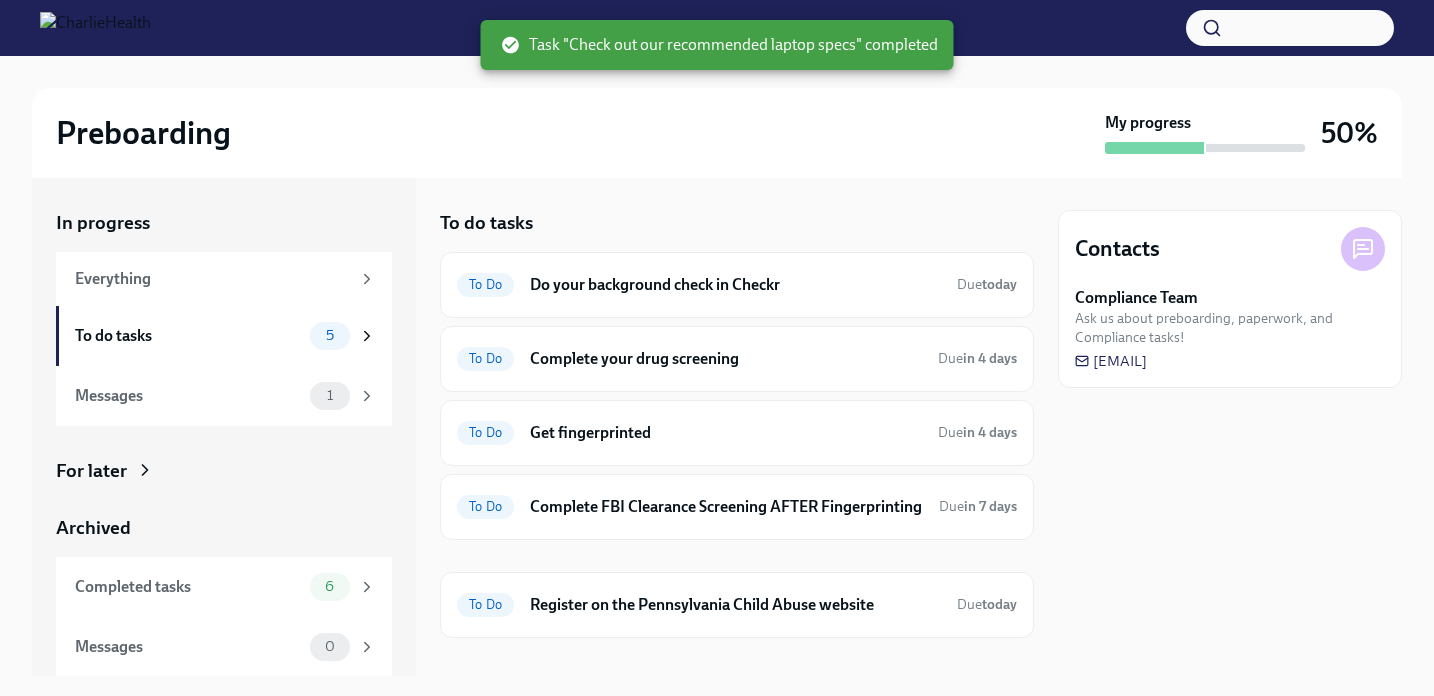 scroll, scrollTop: 45, scrollLeft: 0, axis: vertical 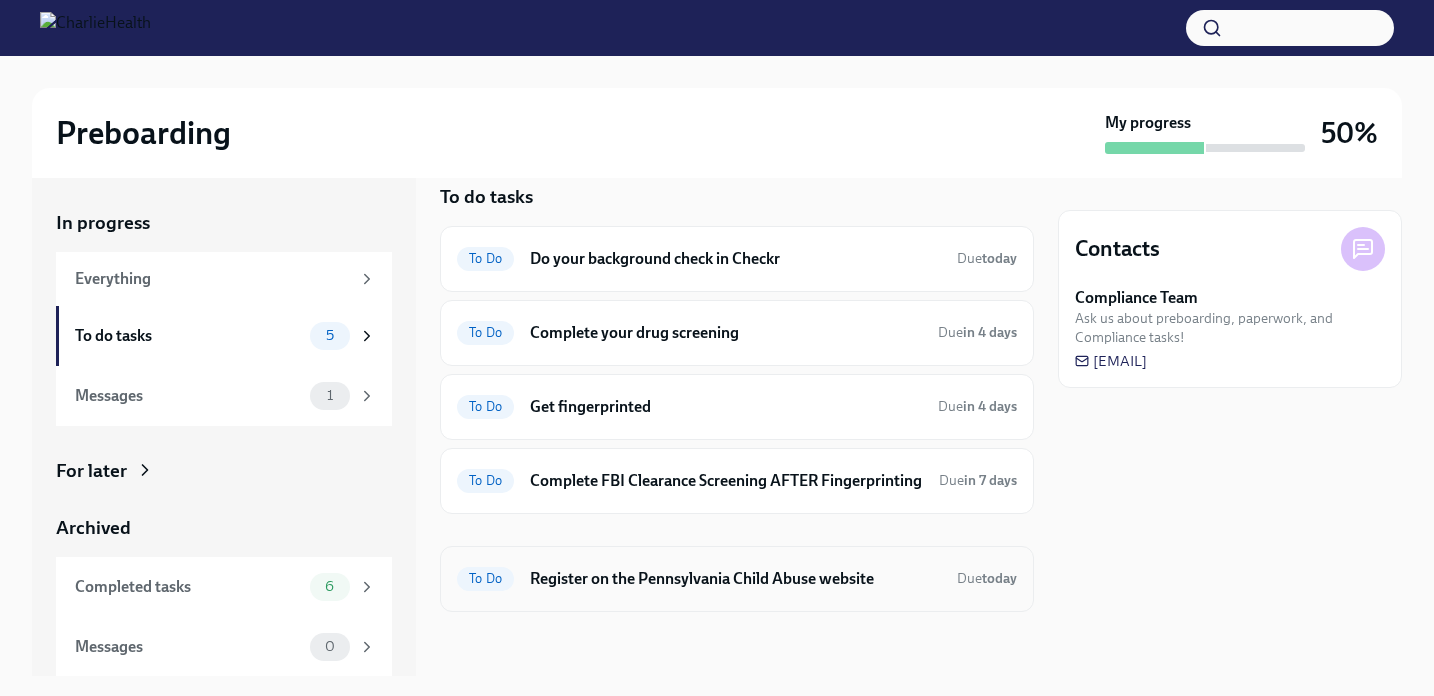 click on "Register on the Pennsylvania Child Abuse website" at bounding box center (735, 579) 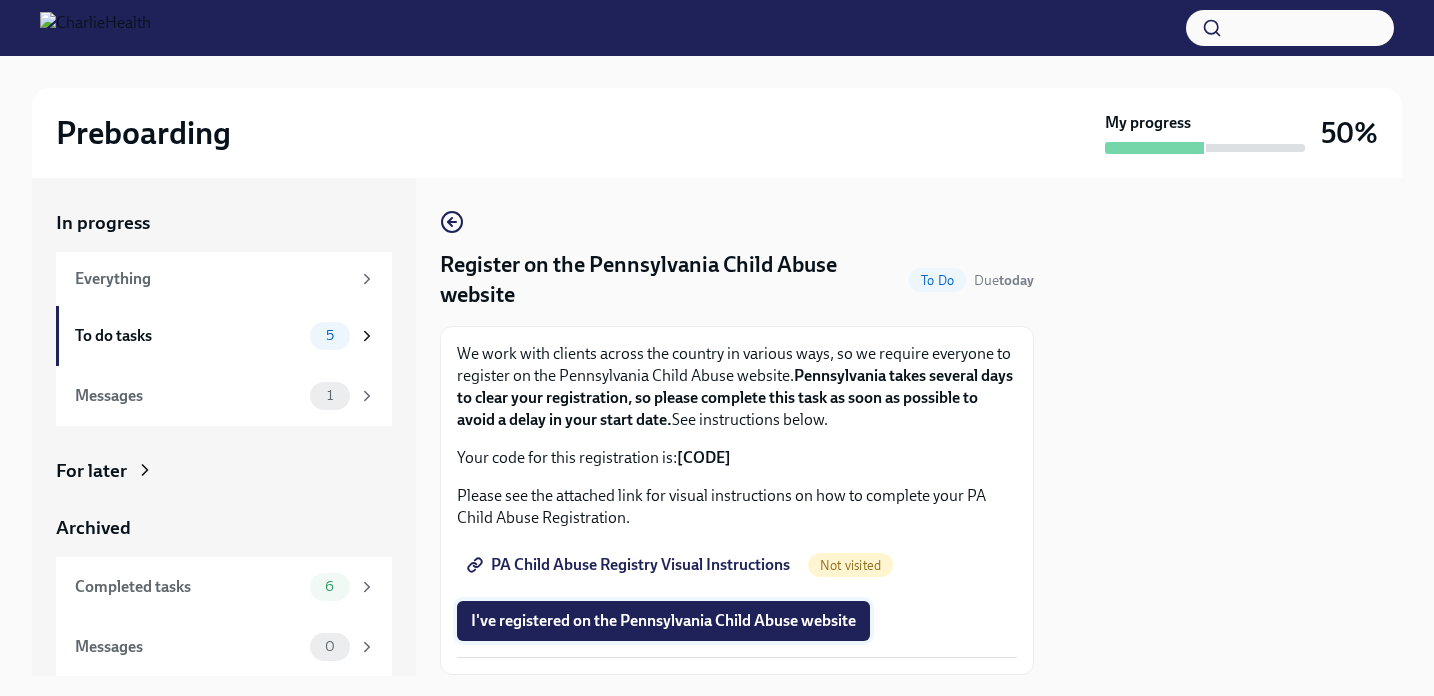 click on "I've registered on the Pennsylvania Child Abuse website" at bounding box center [663, 621] 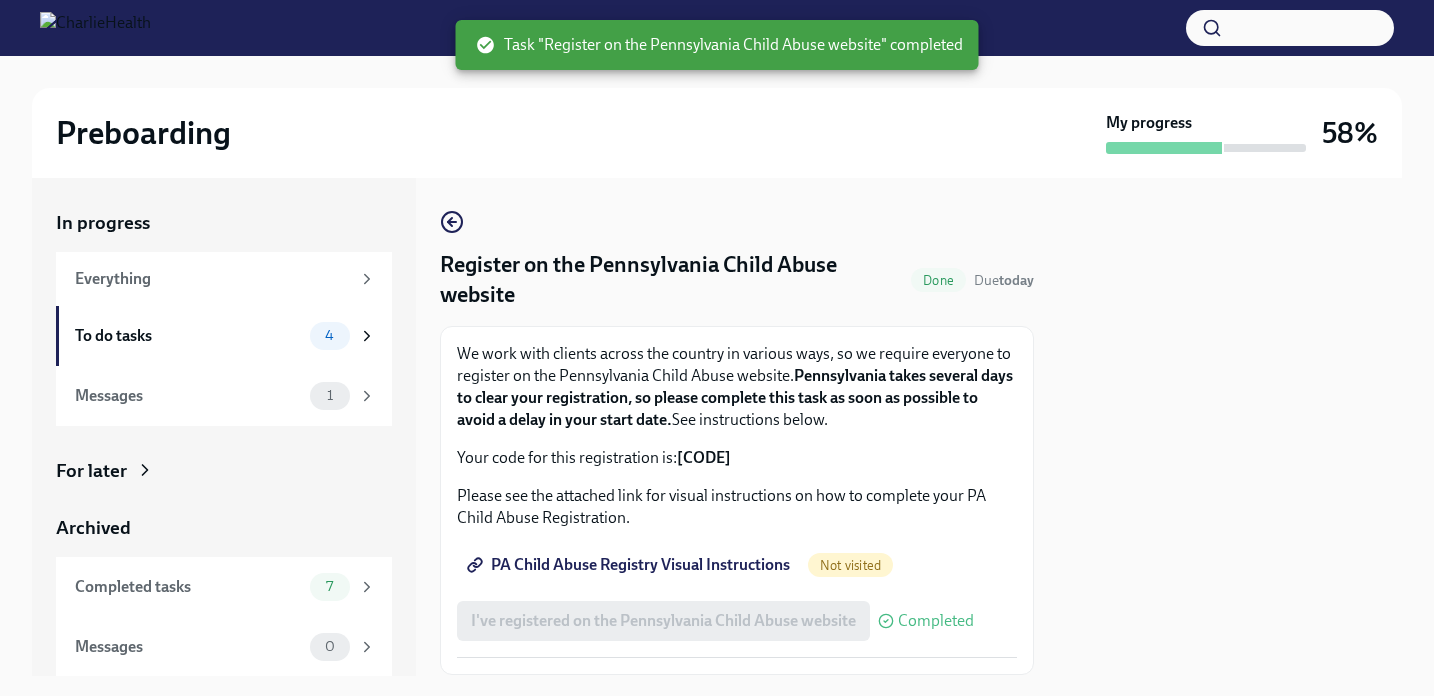 click on "PA Child Abuse Registry Visual Instructions" at bounding box center [630, 565] 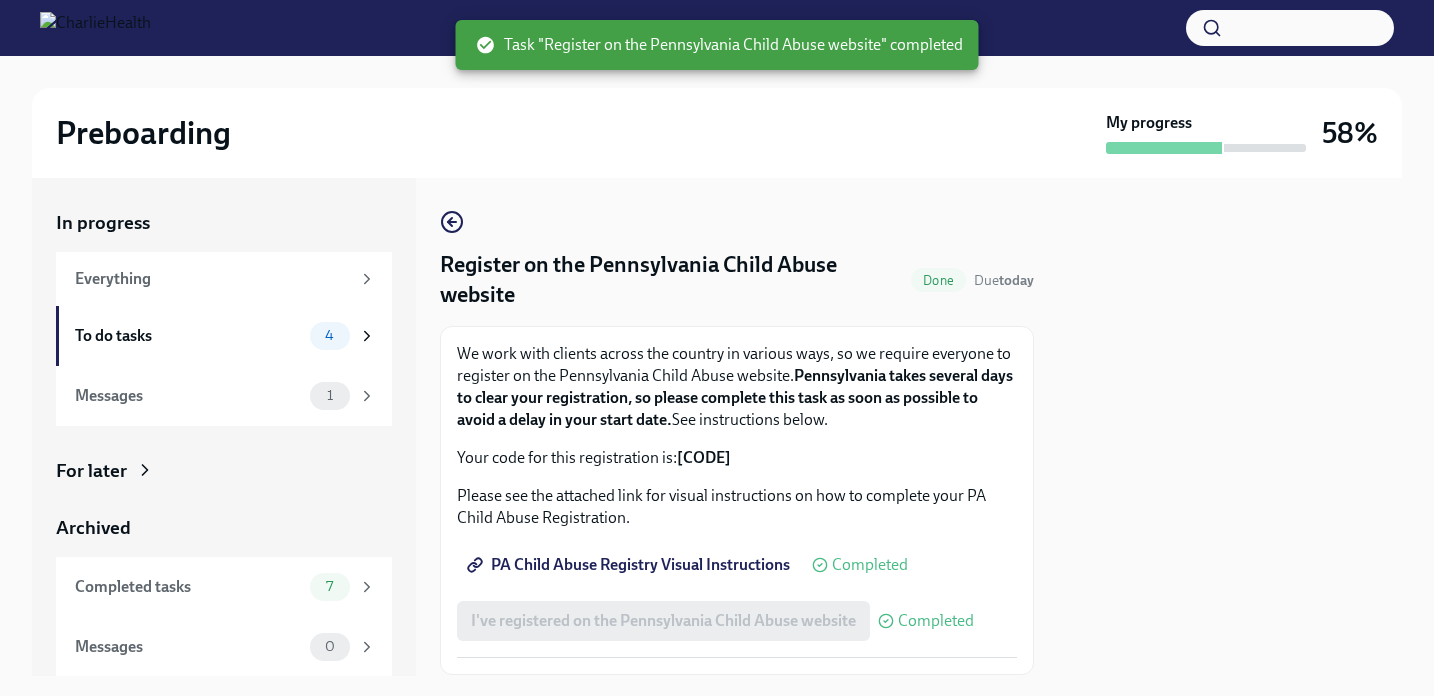 scroll, scrollTop: 127, scrollLeft: 0, axis: vertical 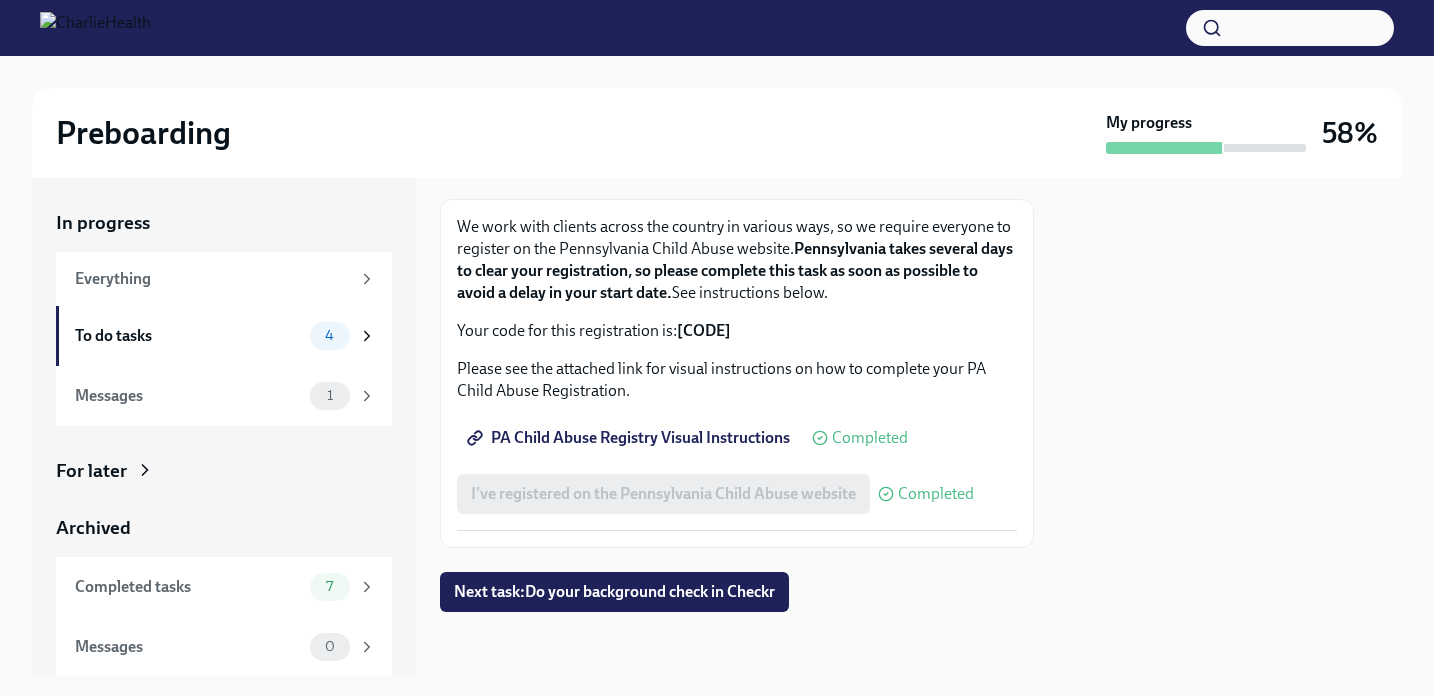 click on "[CODE]" at bounding box center [704, 330] 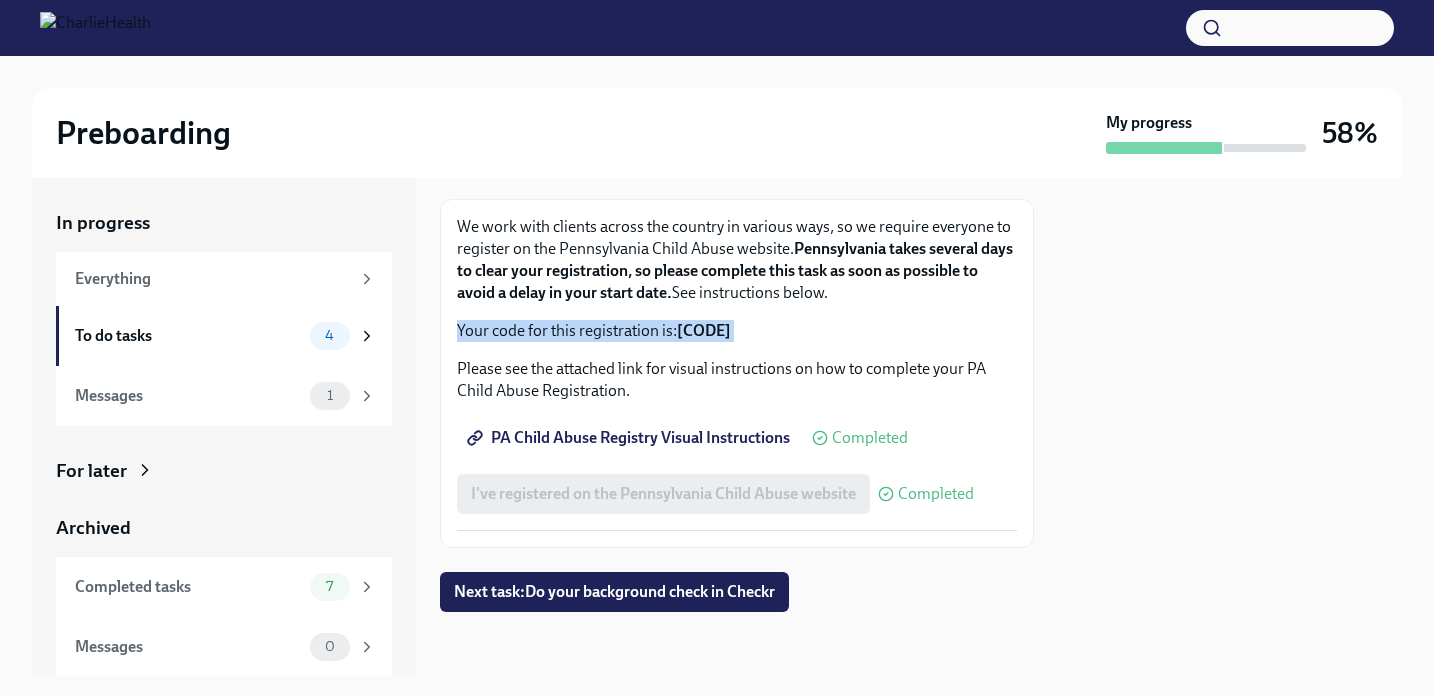 click on "[CODE]" at bounding box center [704, 330] 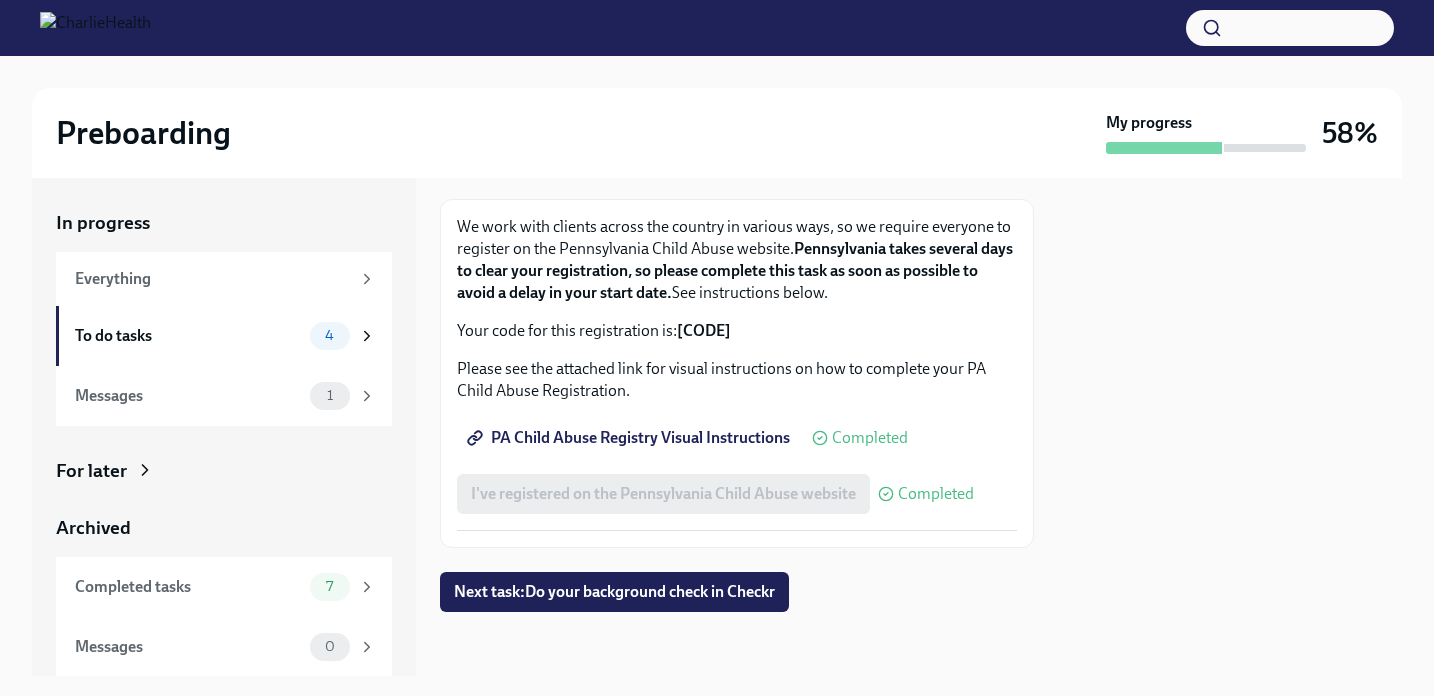 click on "[CODE]" at bounding box center [704, 330] 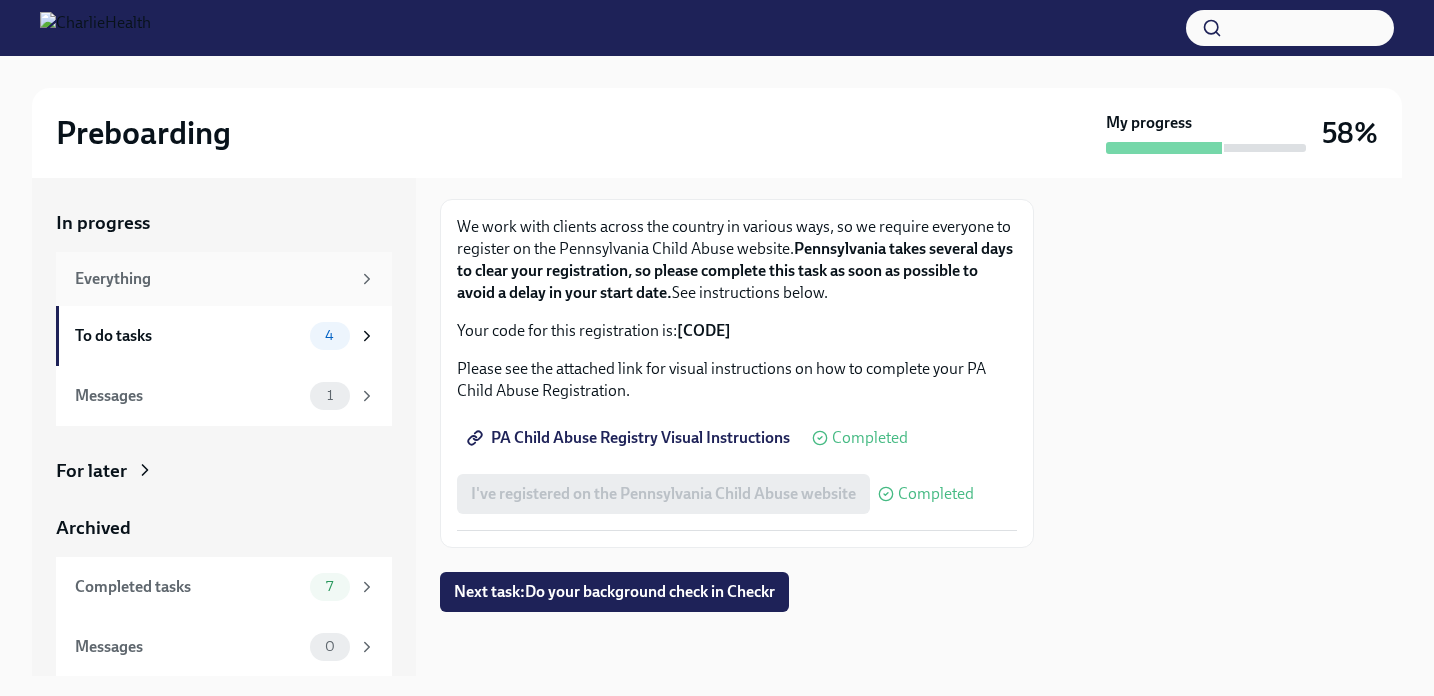 click on "Everything" at bounding box center [212, 279] 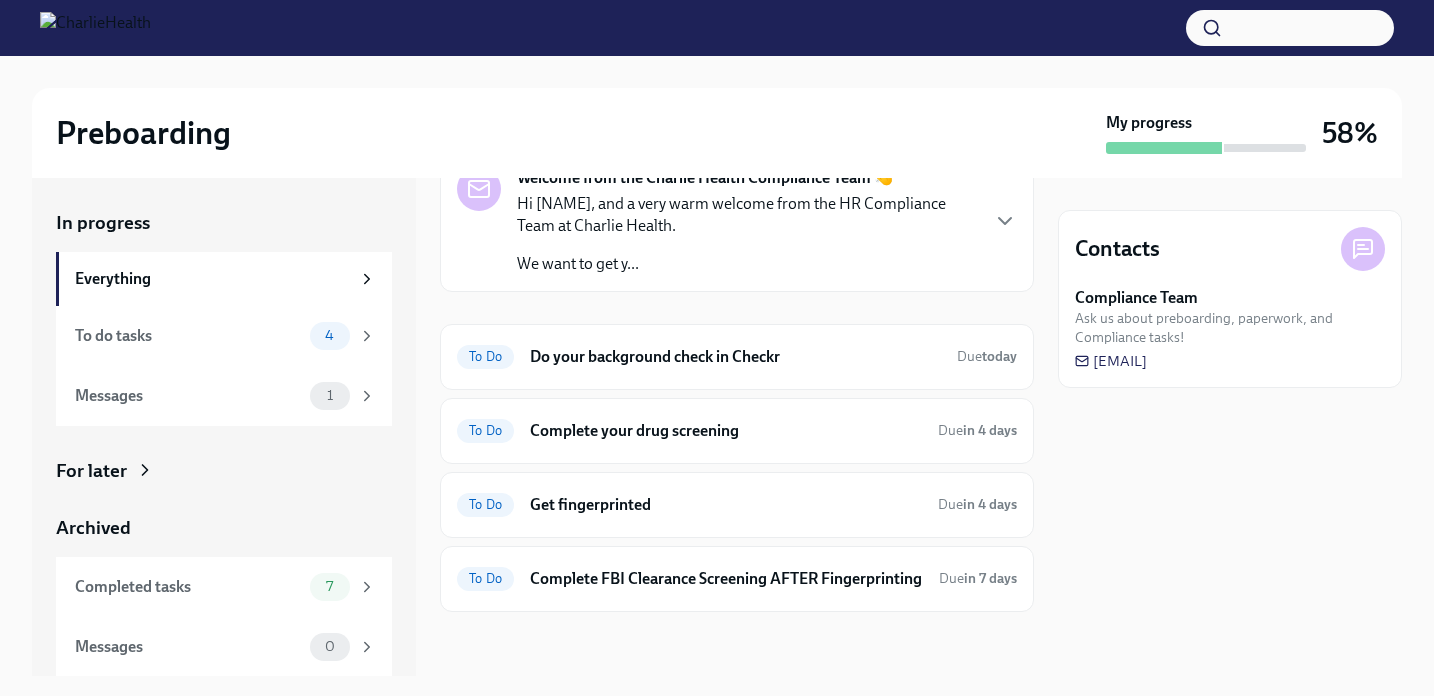scroll, scrollTop: 121, scrollLeft: 0, axis: vertical 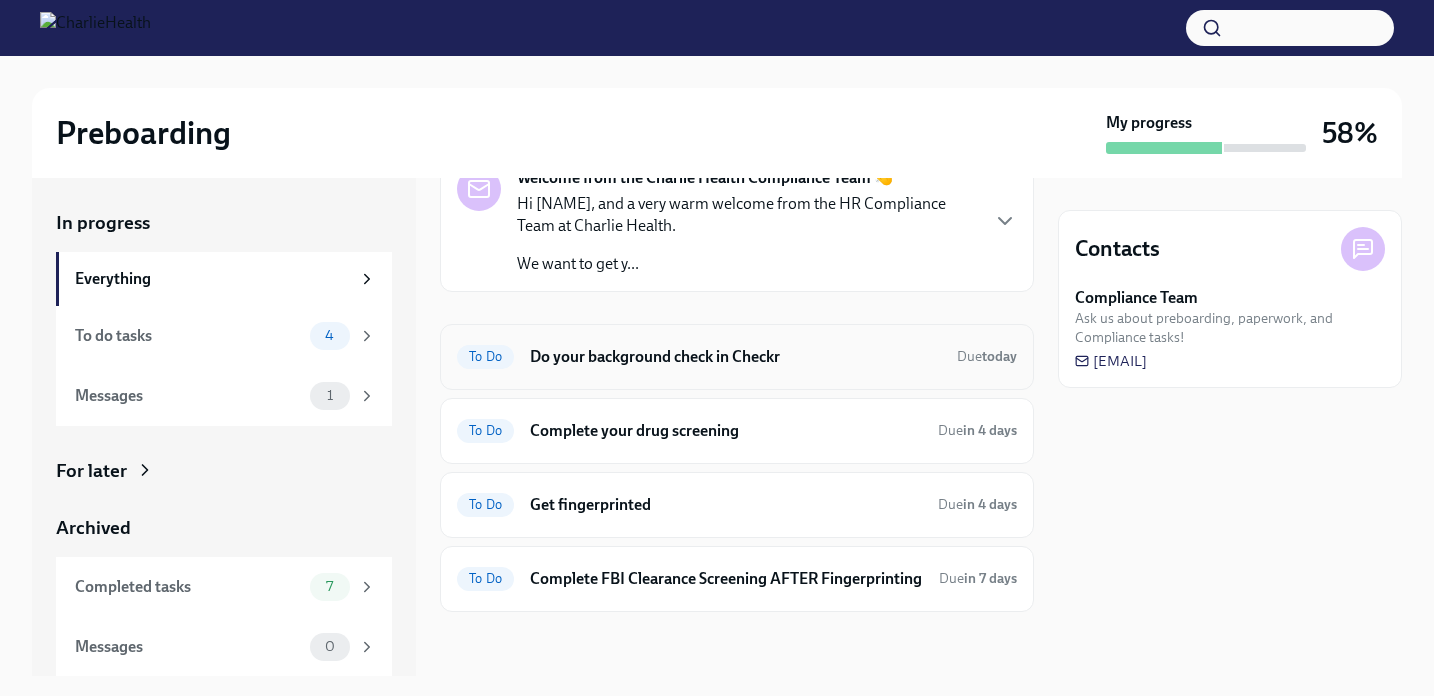 click on "Do your background check in Checkr" at bounding box center [735, 357] 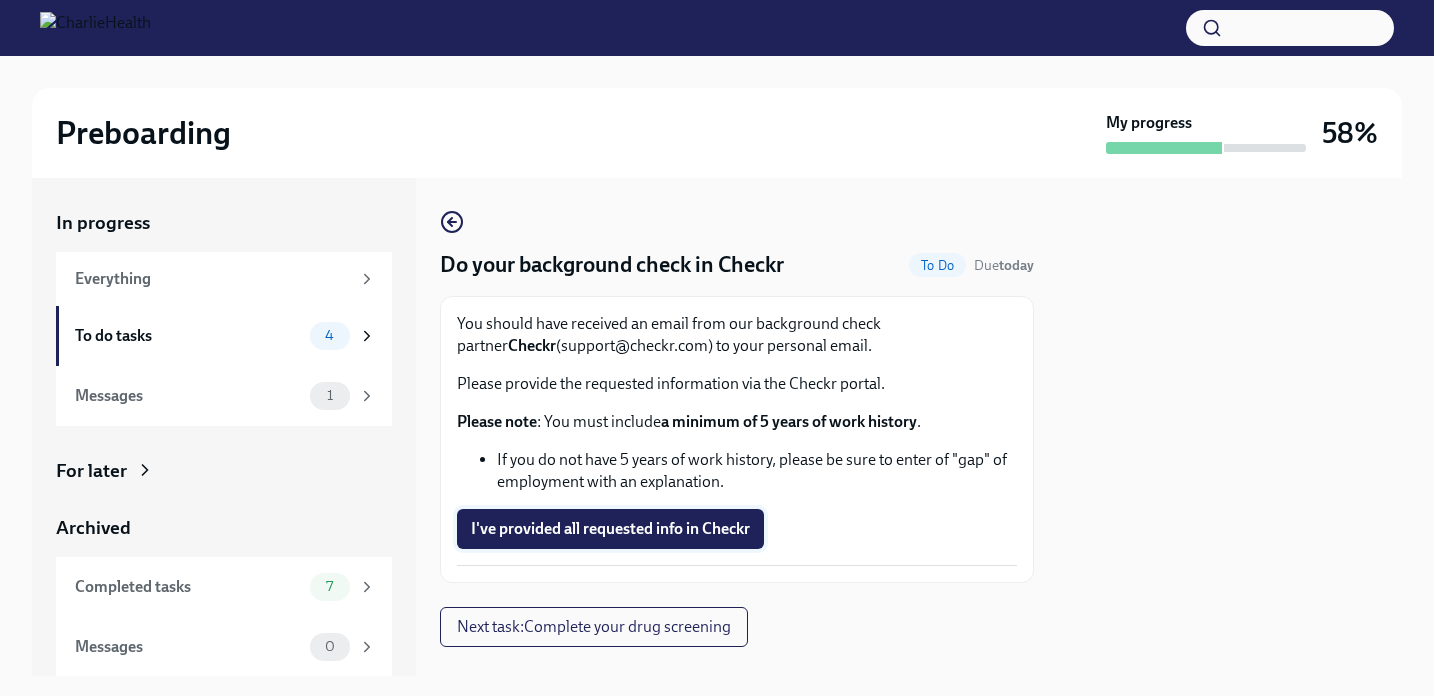 scroll, scrollTop: 35, scrollLeft: 0, axis: vertical 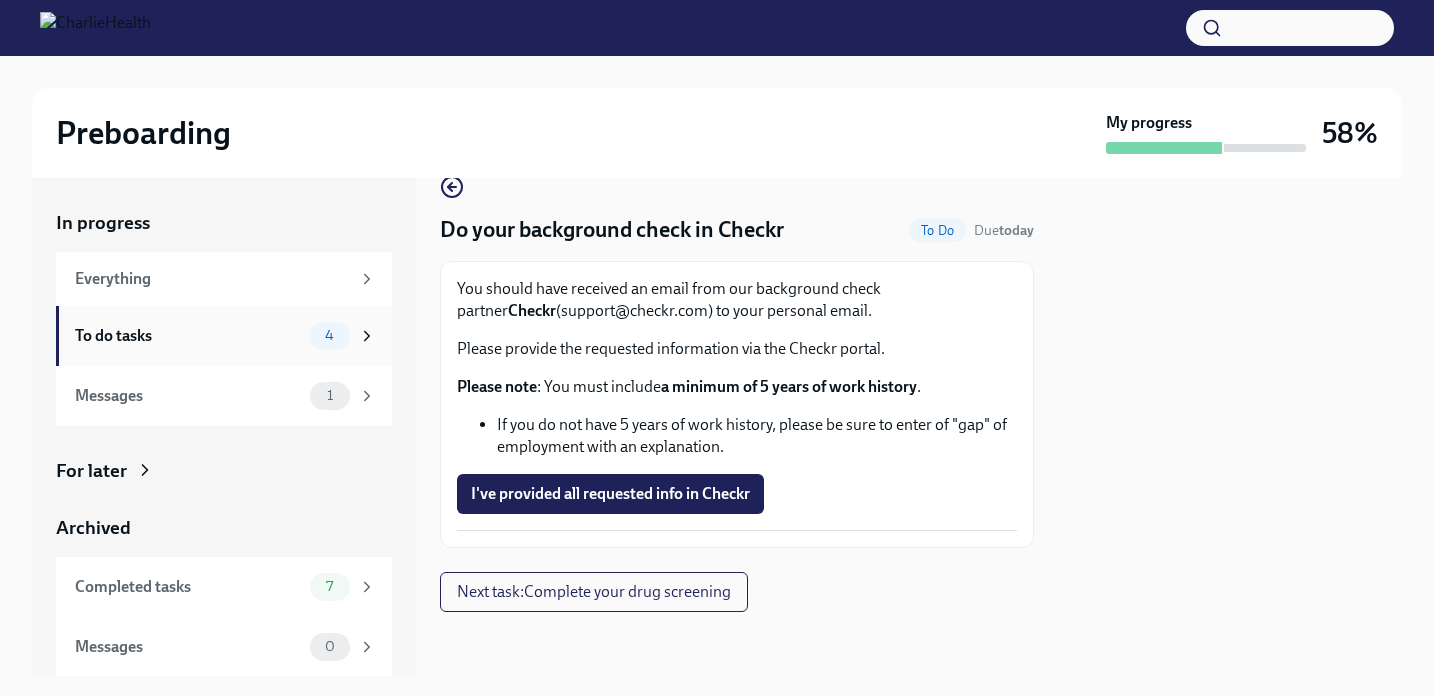 click on "To do tasks" at bounding box center (188, 336) 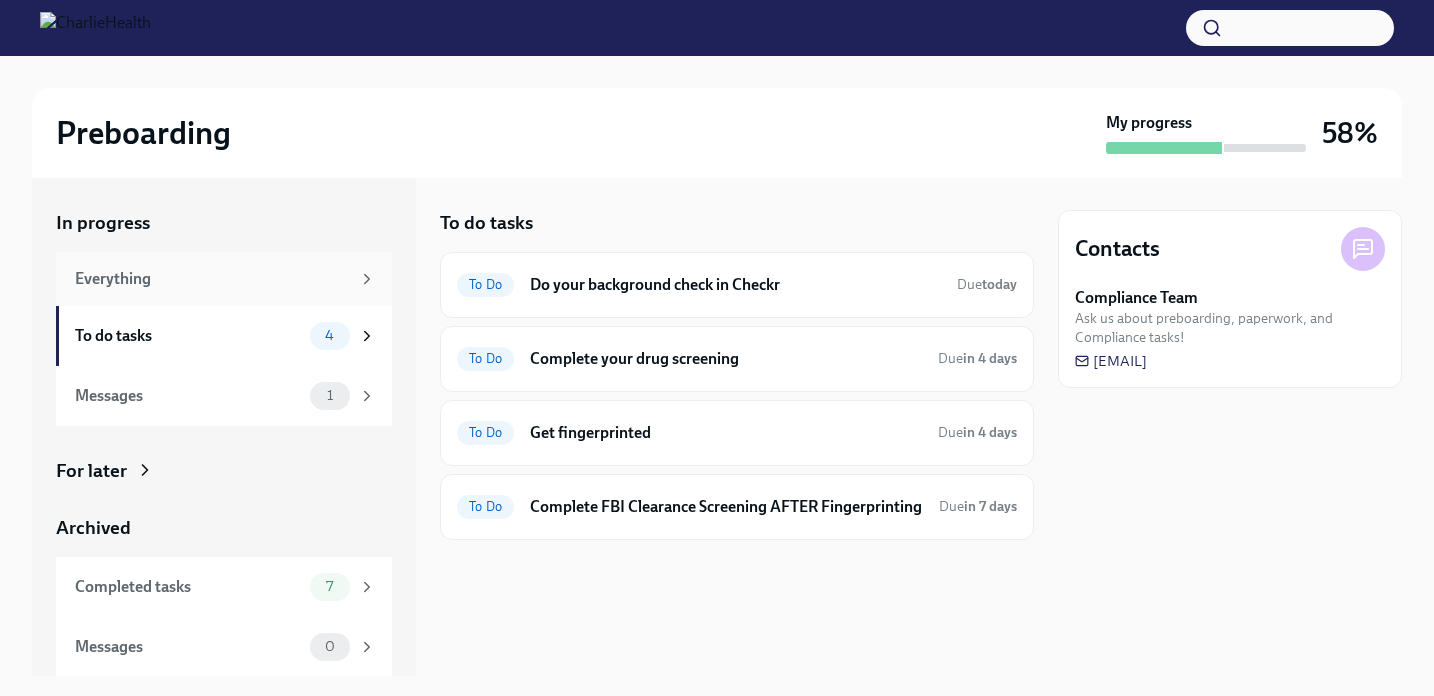 click on "Everything" at bounding box center (224, 279) 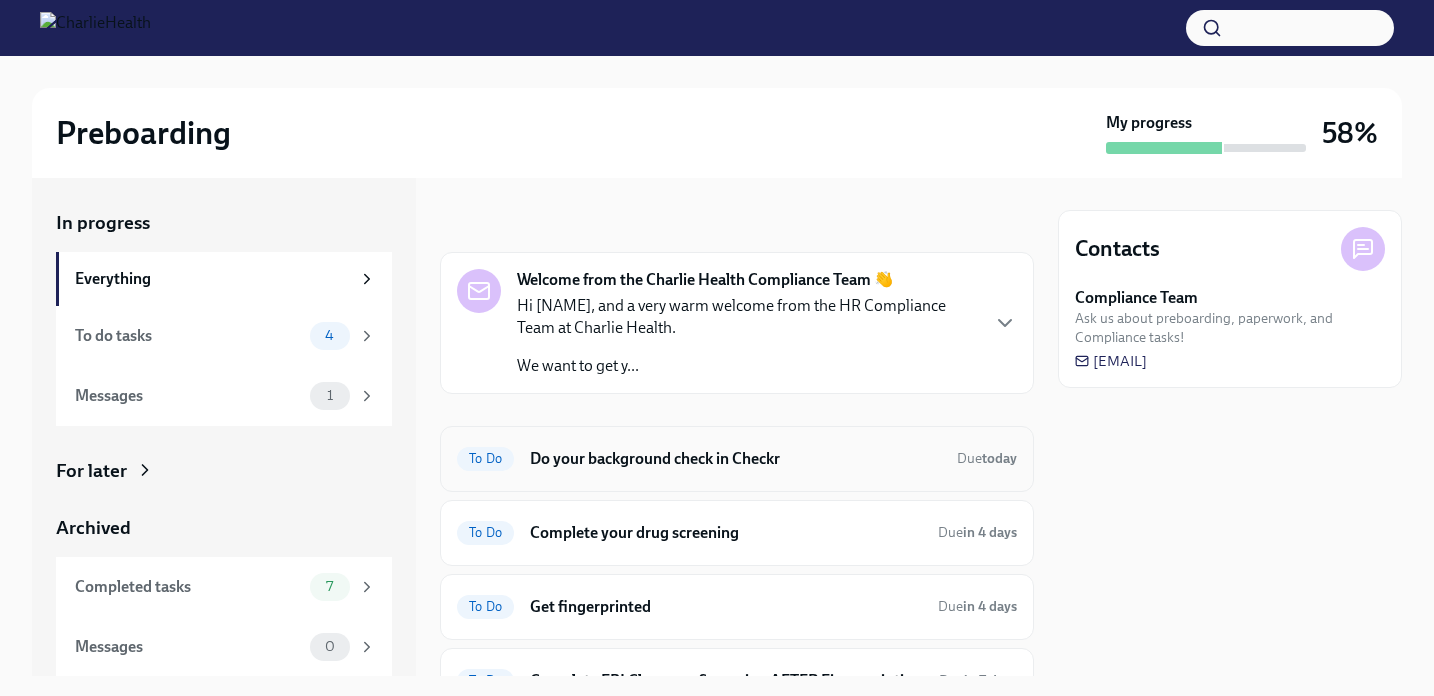 scroll, scrollTop: 121, scrollLeft: 0, axis: vertical 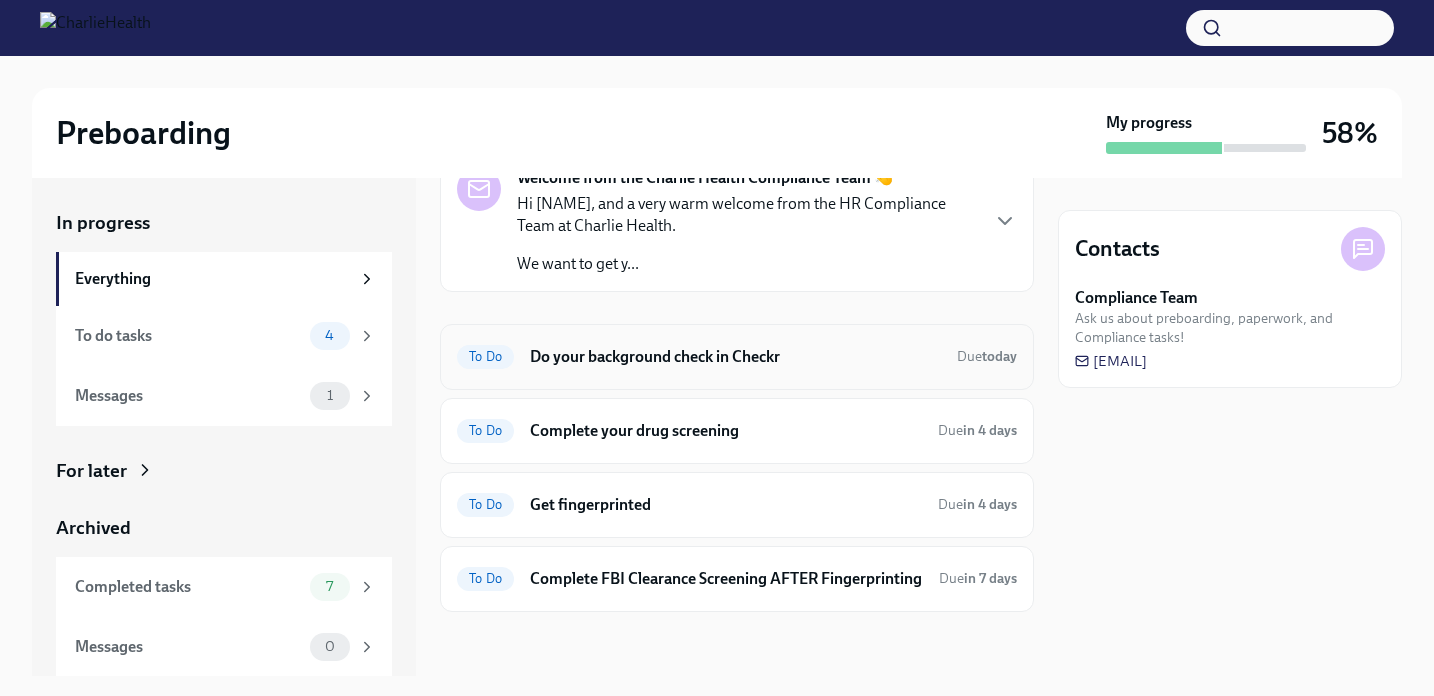 click on "Do your background check in Checkr" at bounding box center (735, 357) 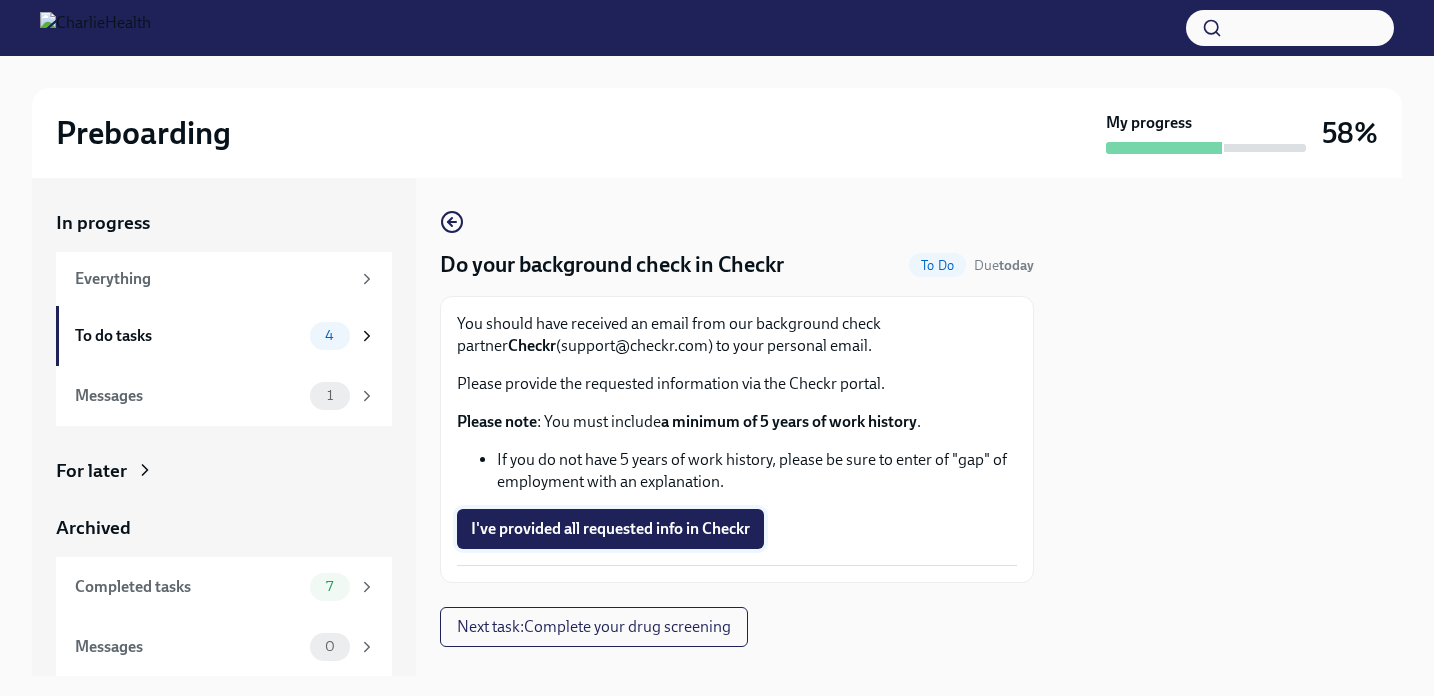 click on "I've provided all requested info in Checkr" at bounding box center (610, 529) 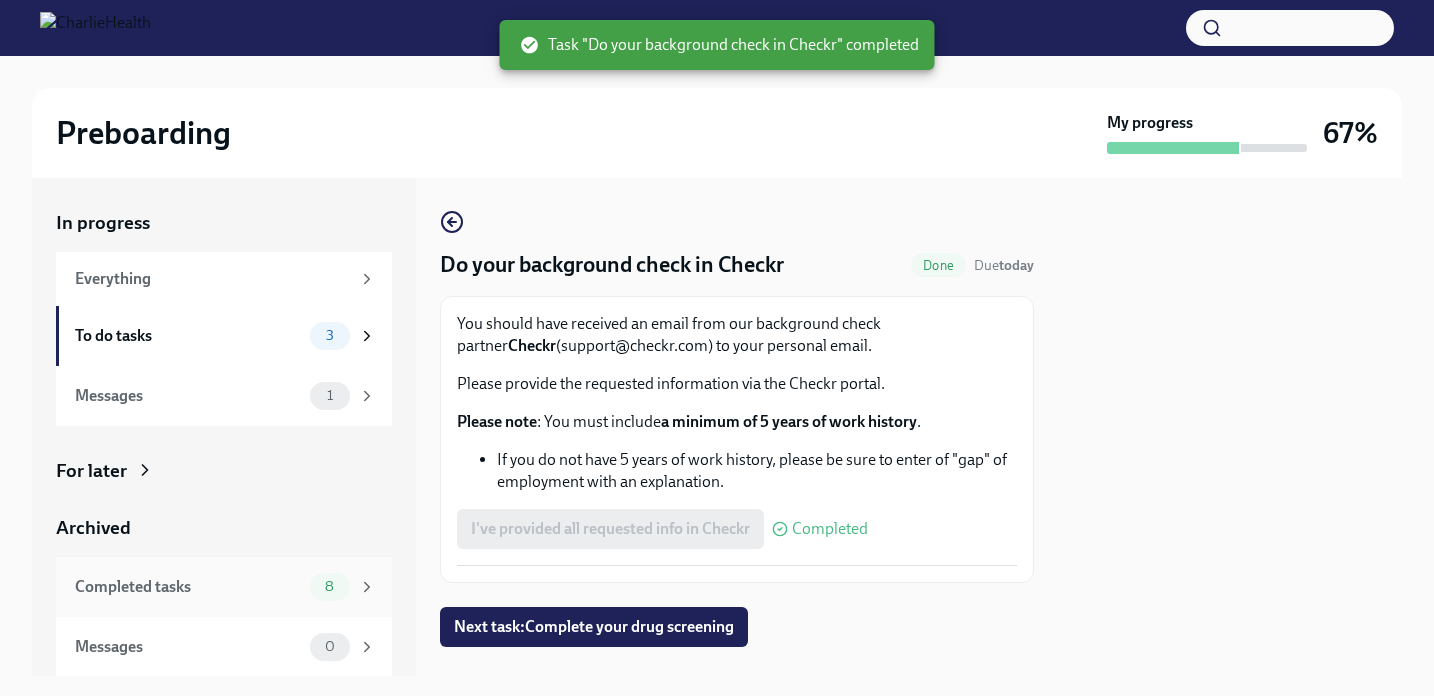 click on "Completed tasks" at bounding box center [188, 587] 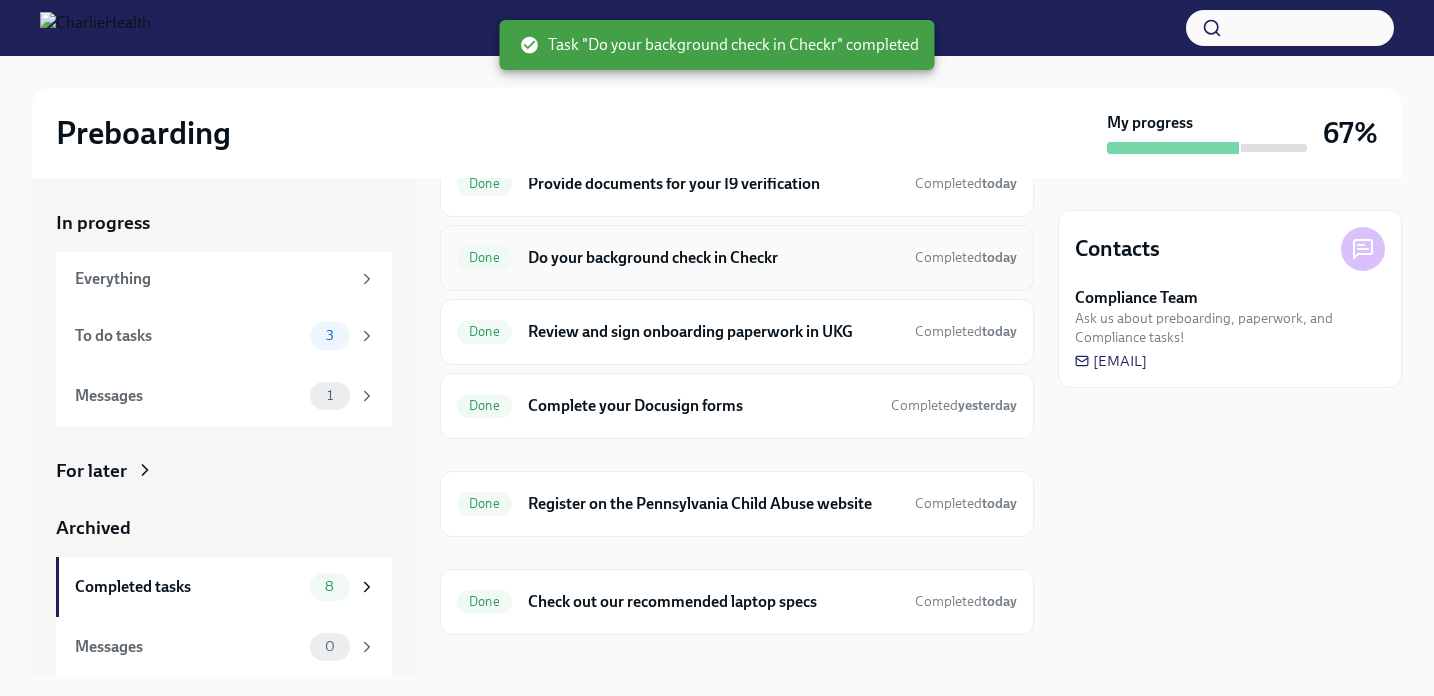scroll, scrollTop: 271, scrollLeft: 0, axis: vertical 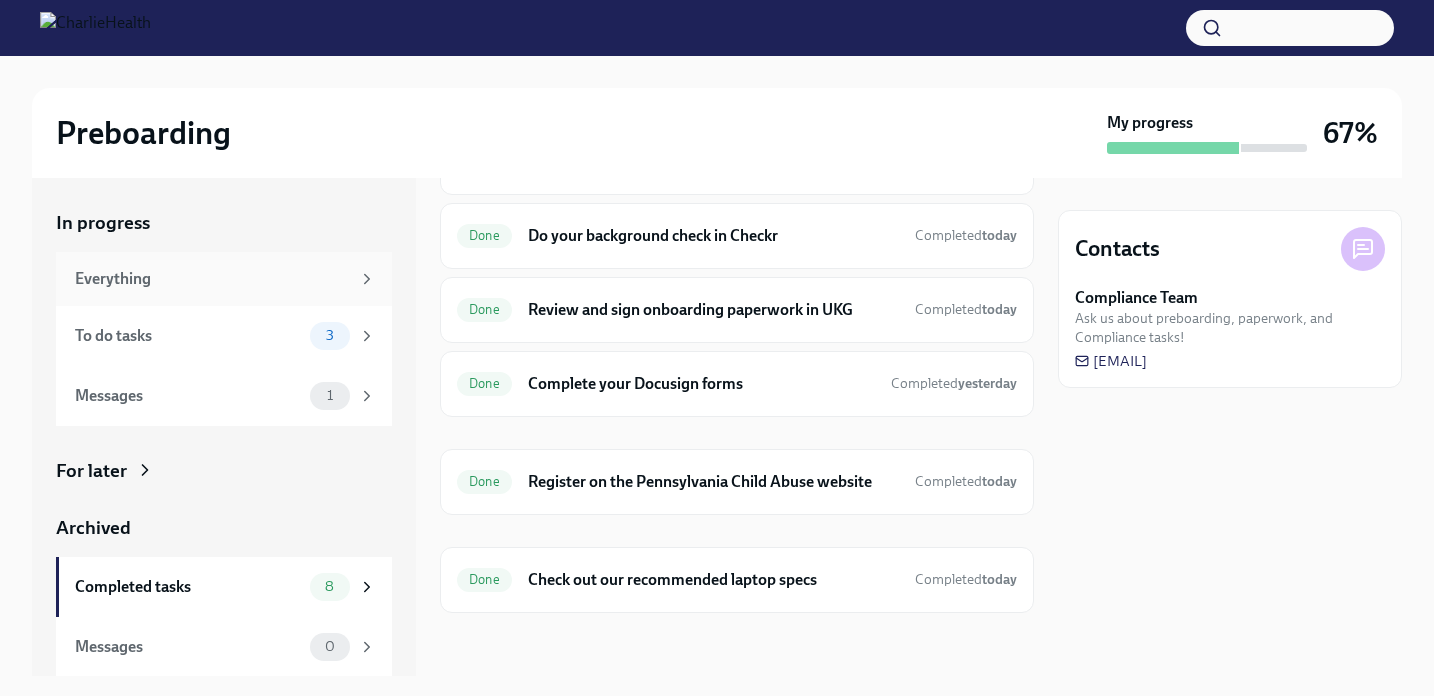 click on "Everything" at bounding box center (212, 279) 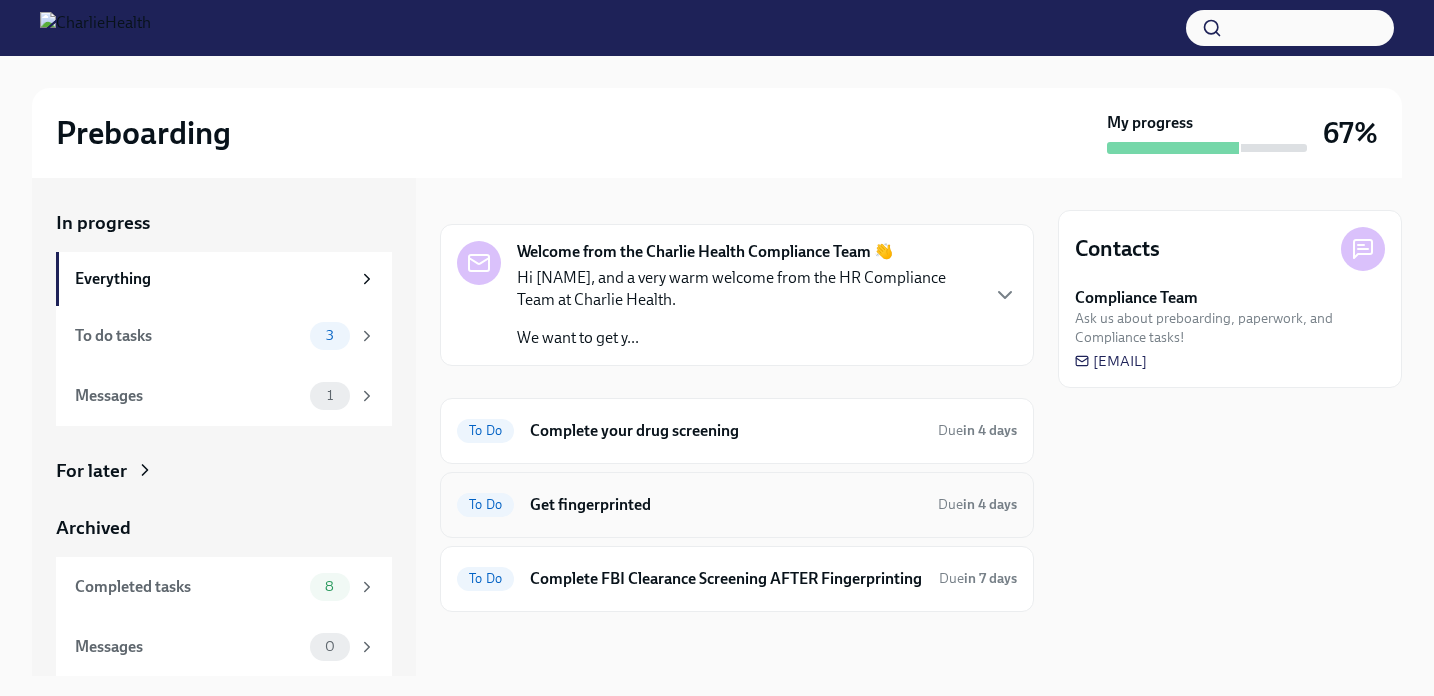 click on "Get fingerprinted" at bounding box center [726, 505] 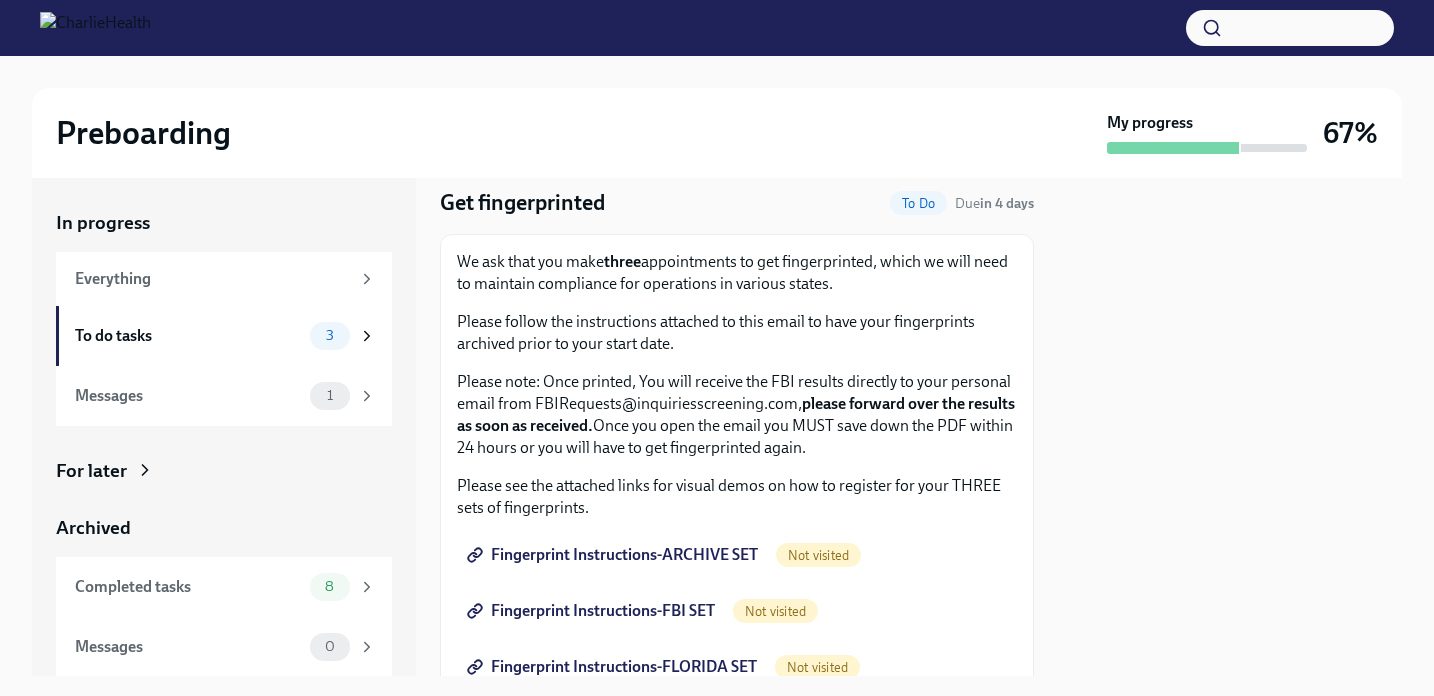 scroll, scrollTop: 88, scrollLeft: 0, axis: vertical 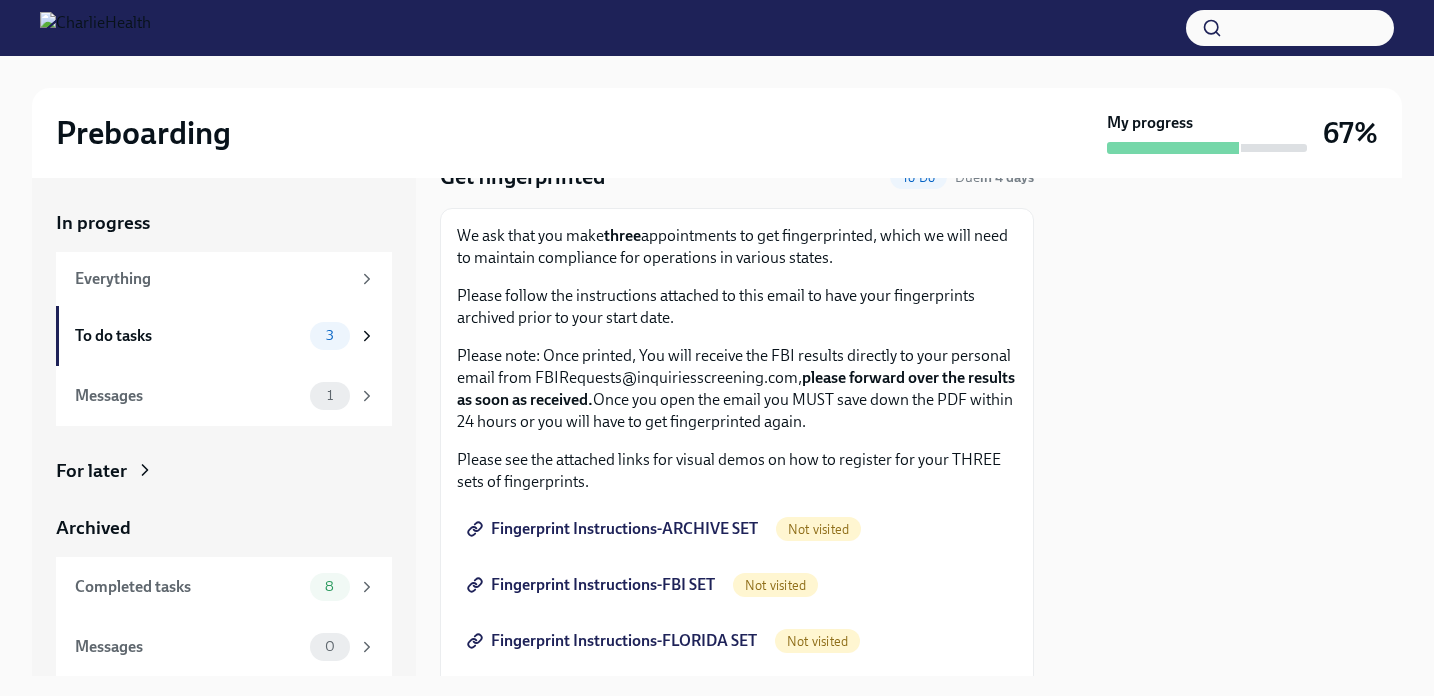 click on "Fingerprint Instructions-ARCHIVE SET" at bounding box center (614, 529) 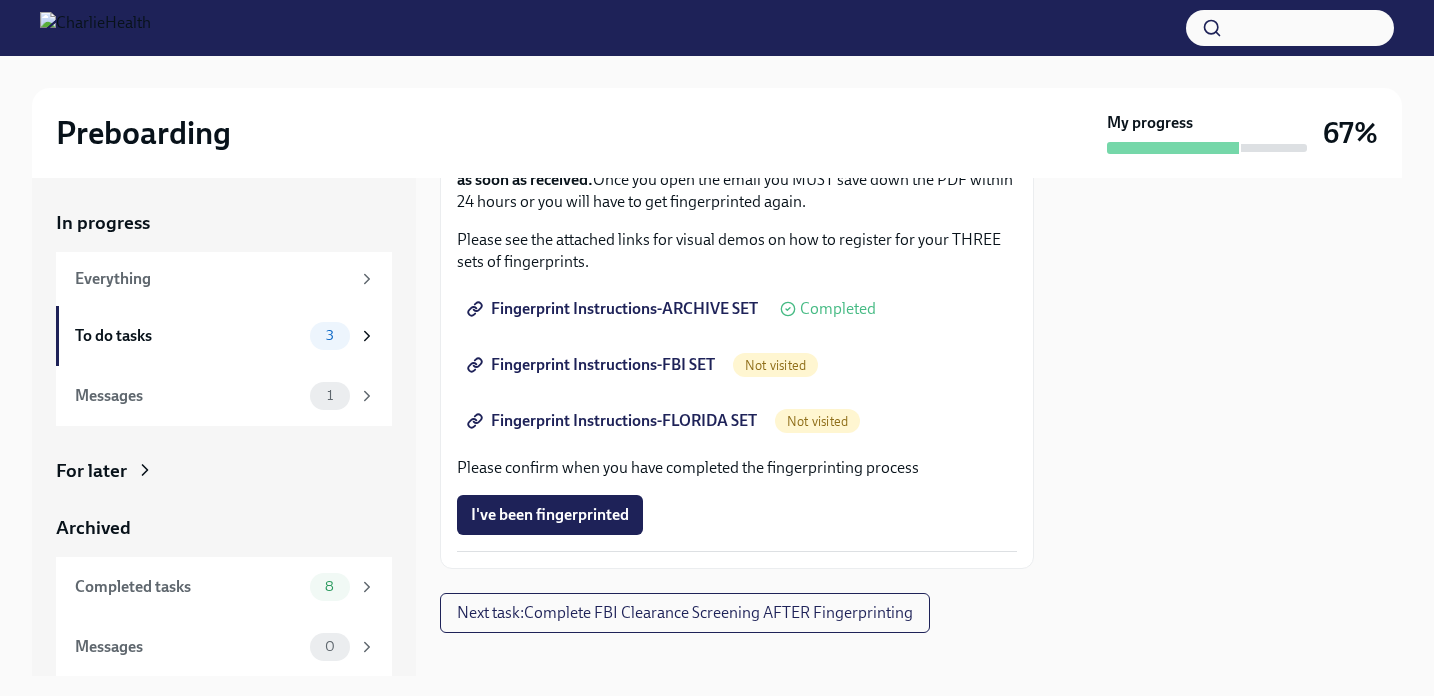 scroll, scrollTop: 329, scrollLeft: 0, axis: vertical 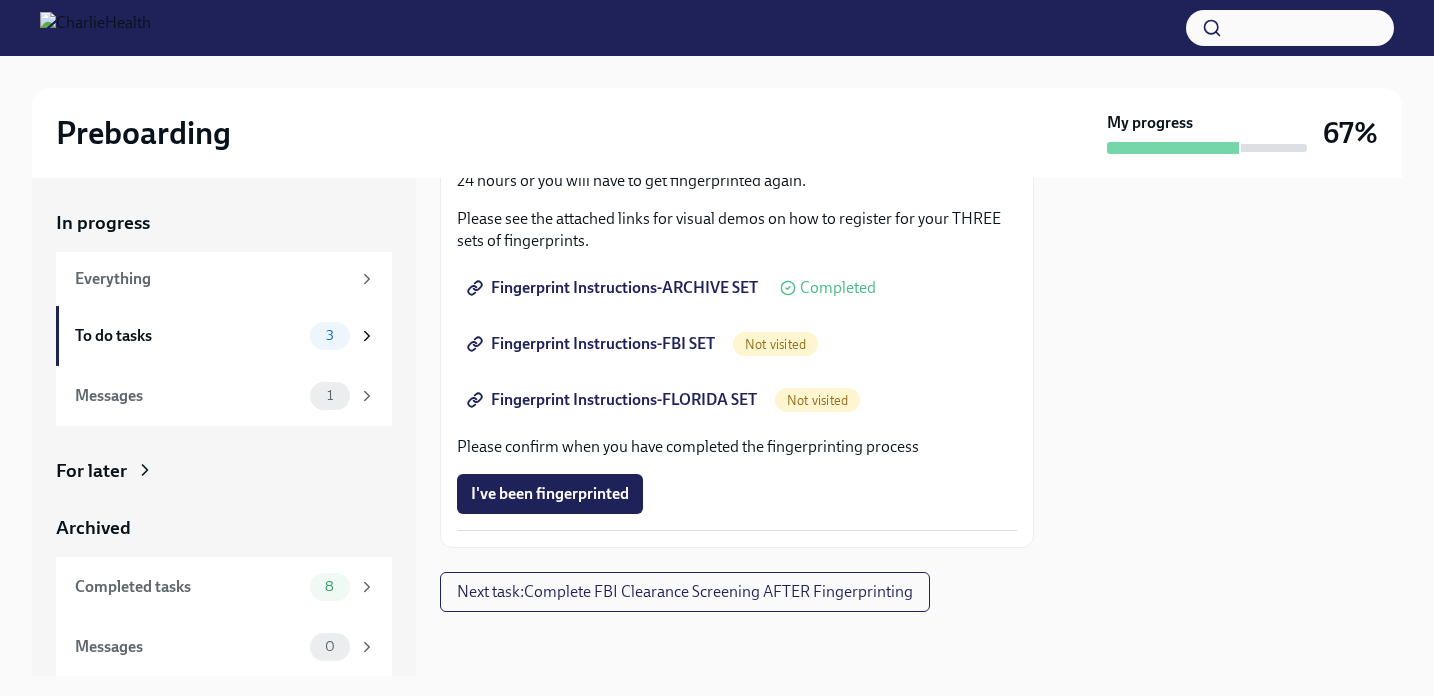 click on "Fingerprint Instructions-FBI SET" at bounding box center [593, 344] 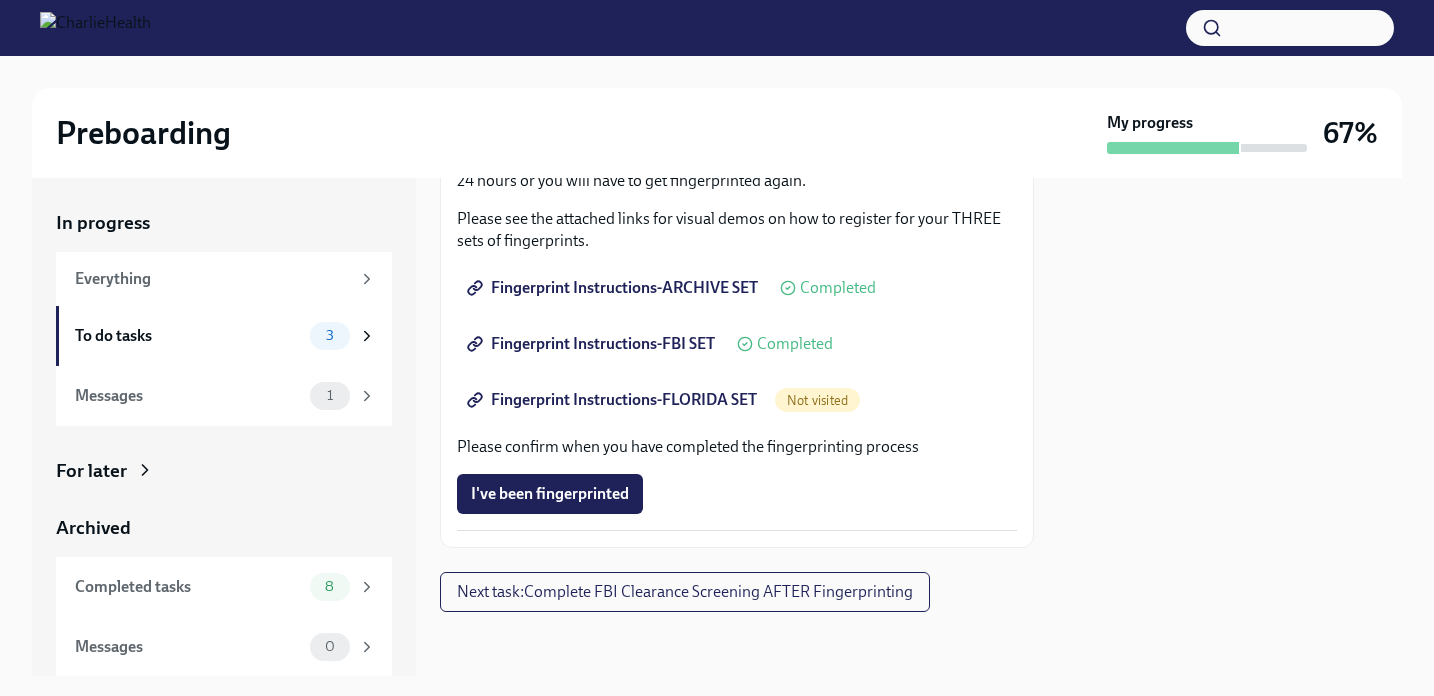 click on "Fingerprint Instructions-FLORIDA SET" at bounding box center [614, 400] 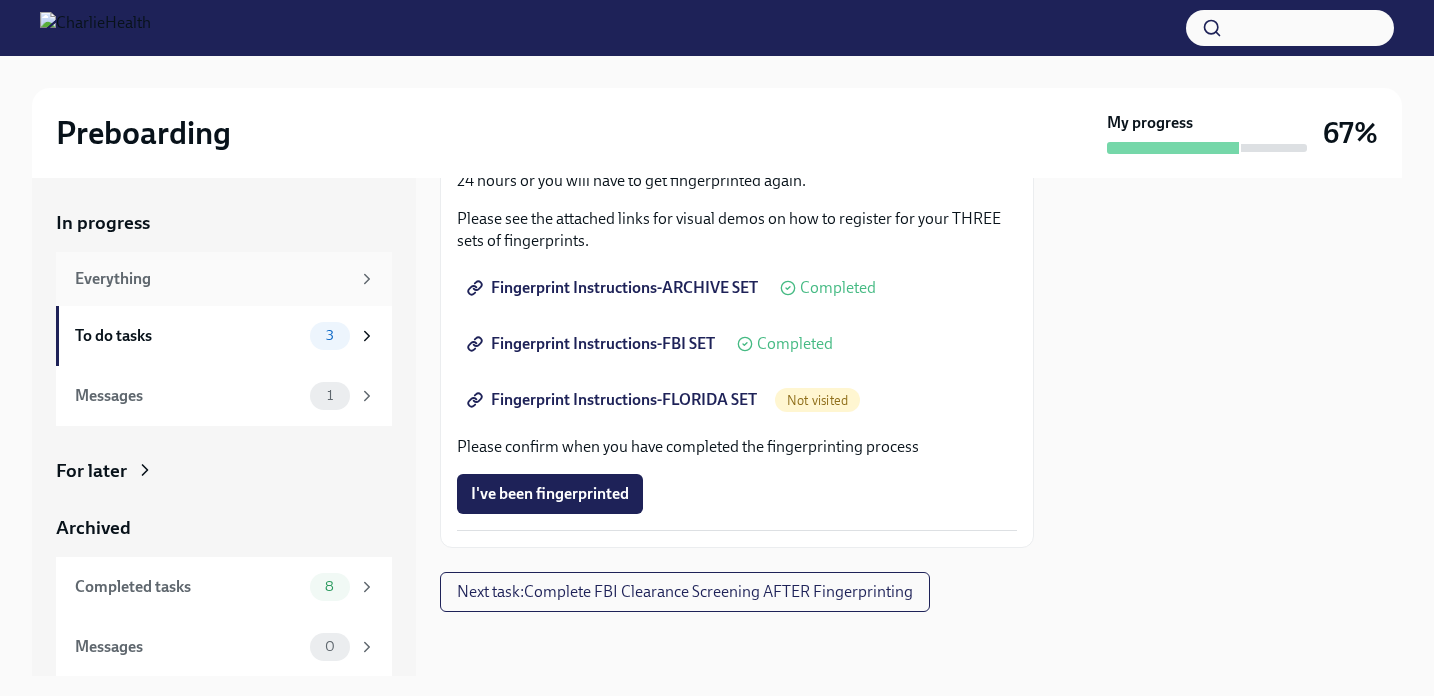 click on "Everything" at bounding box center (212, 279) 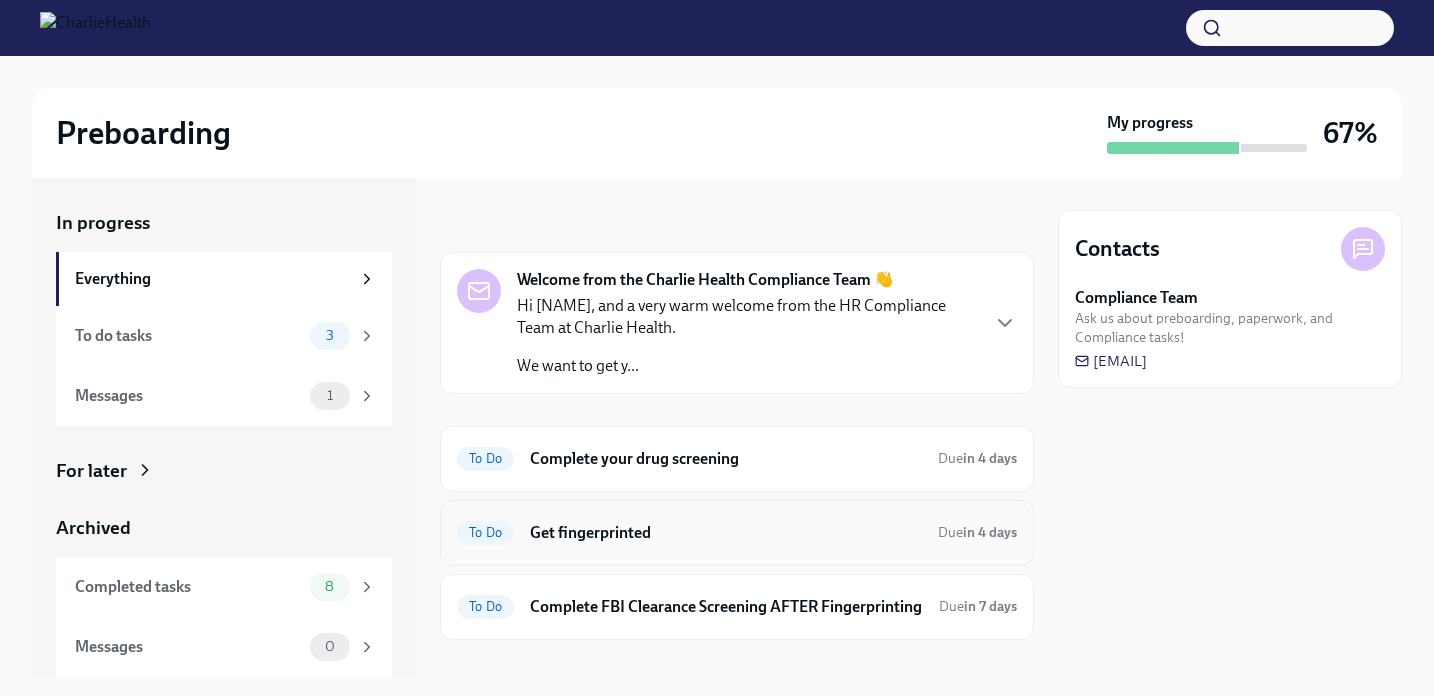 scroll, scrollTop: 47, scrollLeft: 0, axis: vertical 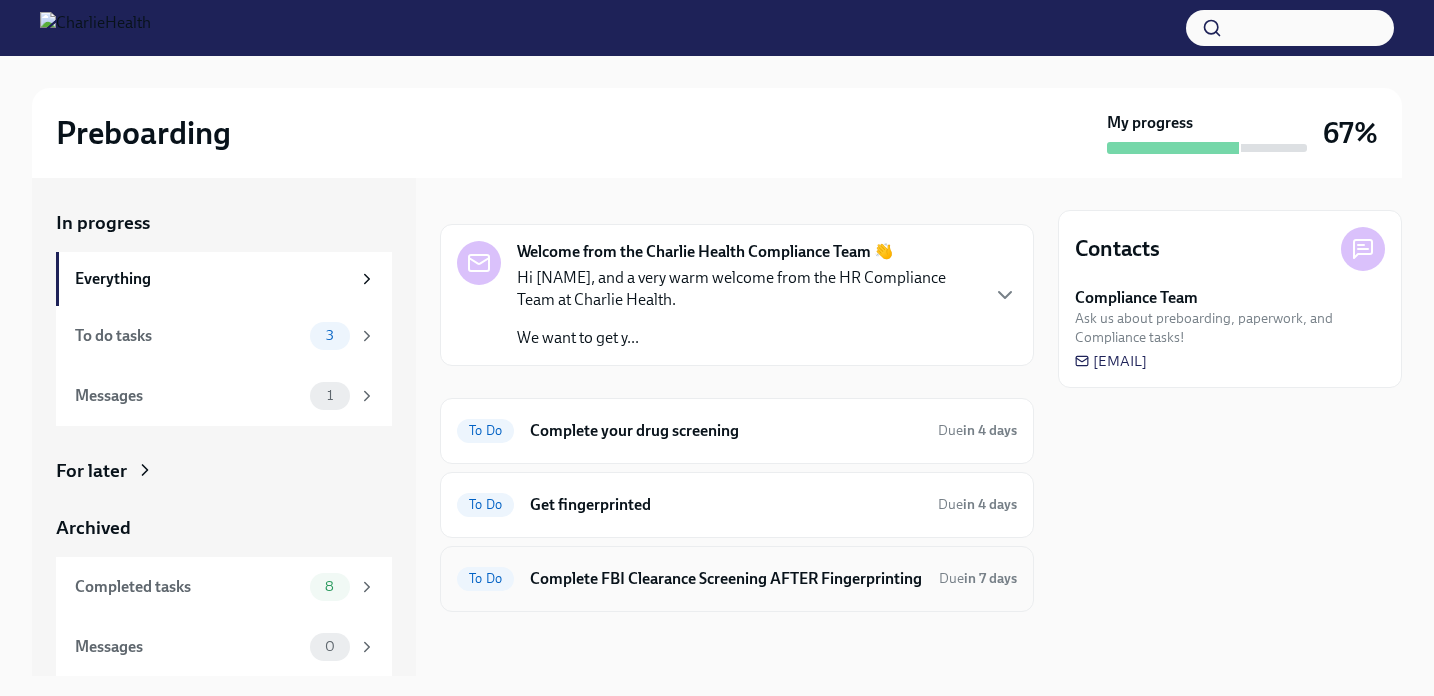 click on "Complete FBI Clearance Screening AFTER Fingerprinting" at bounding box center (726, 579) 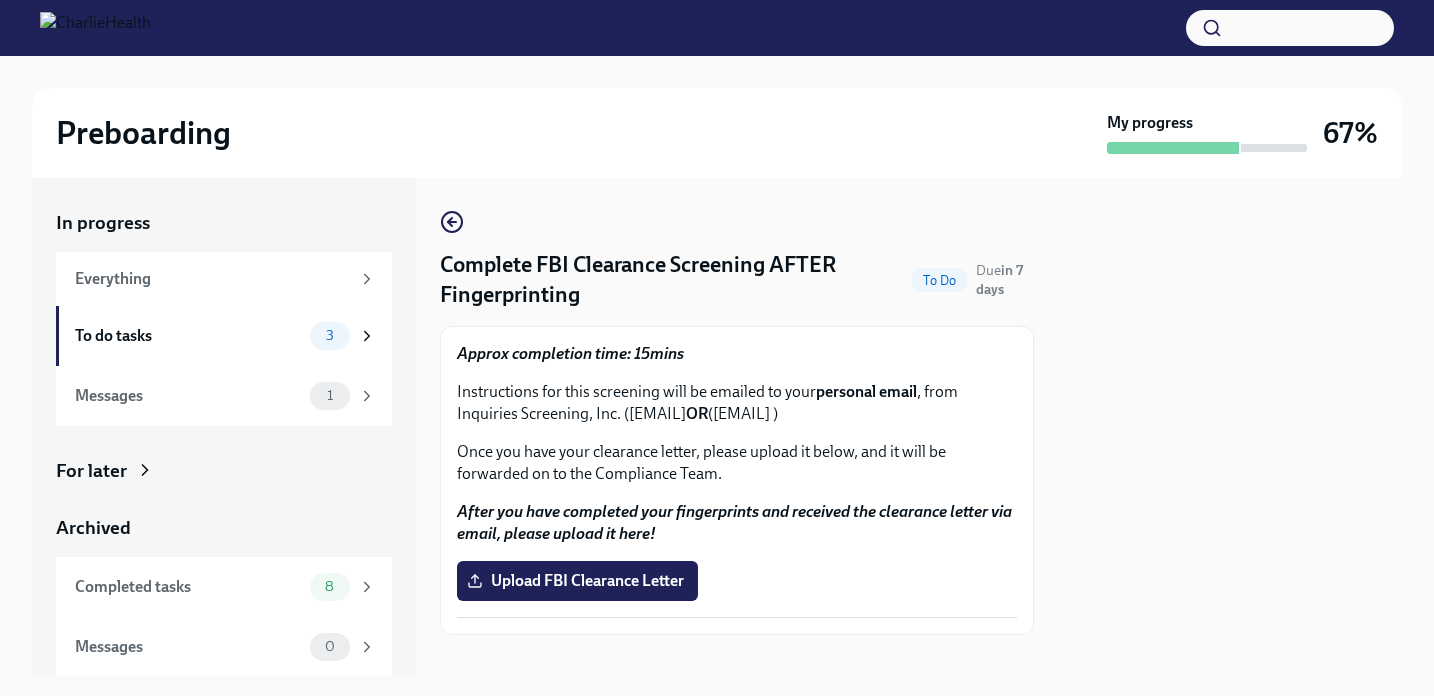 scroll, scrollTop: 45, scrollLeft: 0, axis: vertical 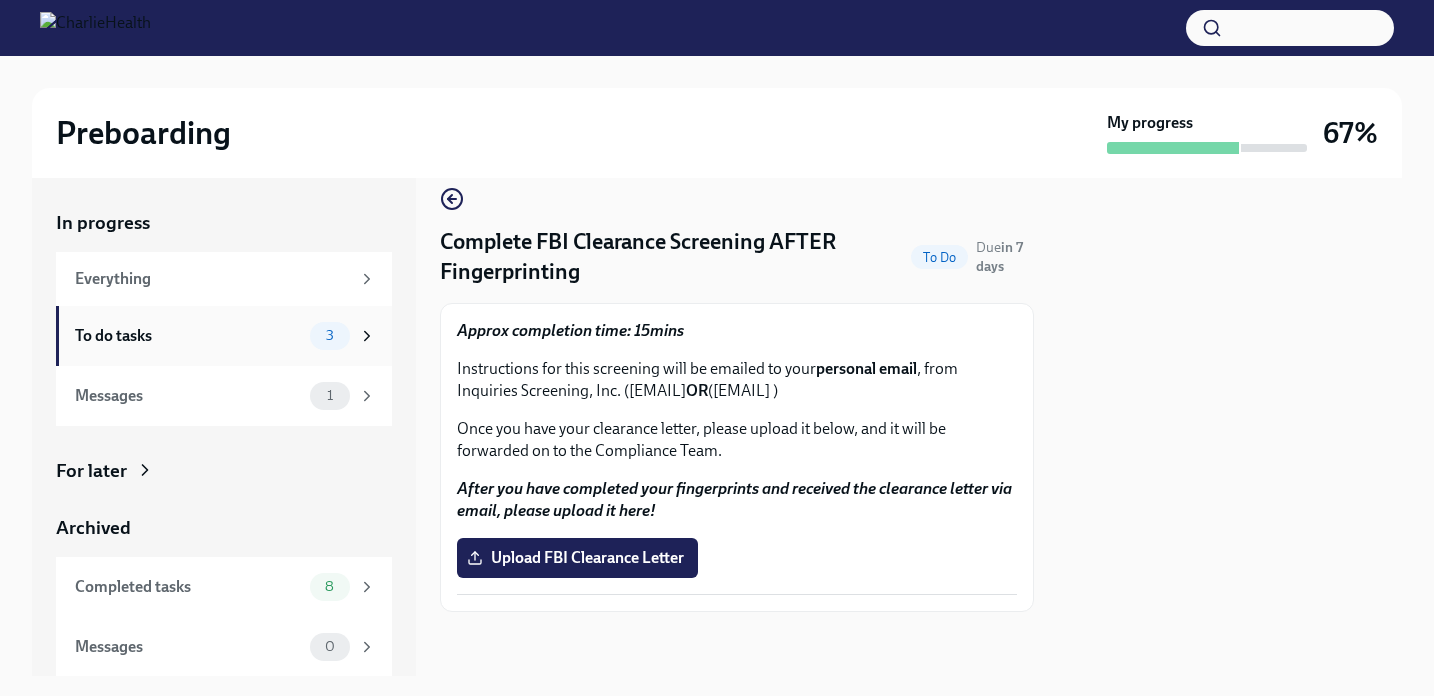 click on "To do tasks" at bounding box center (188, 336) 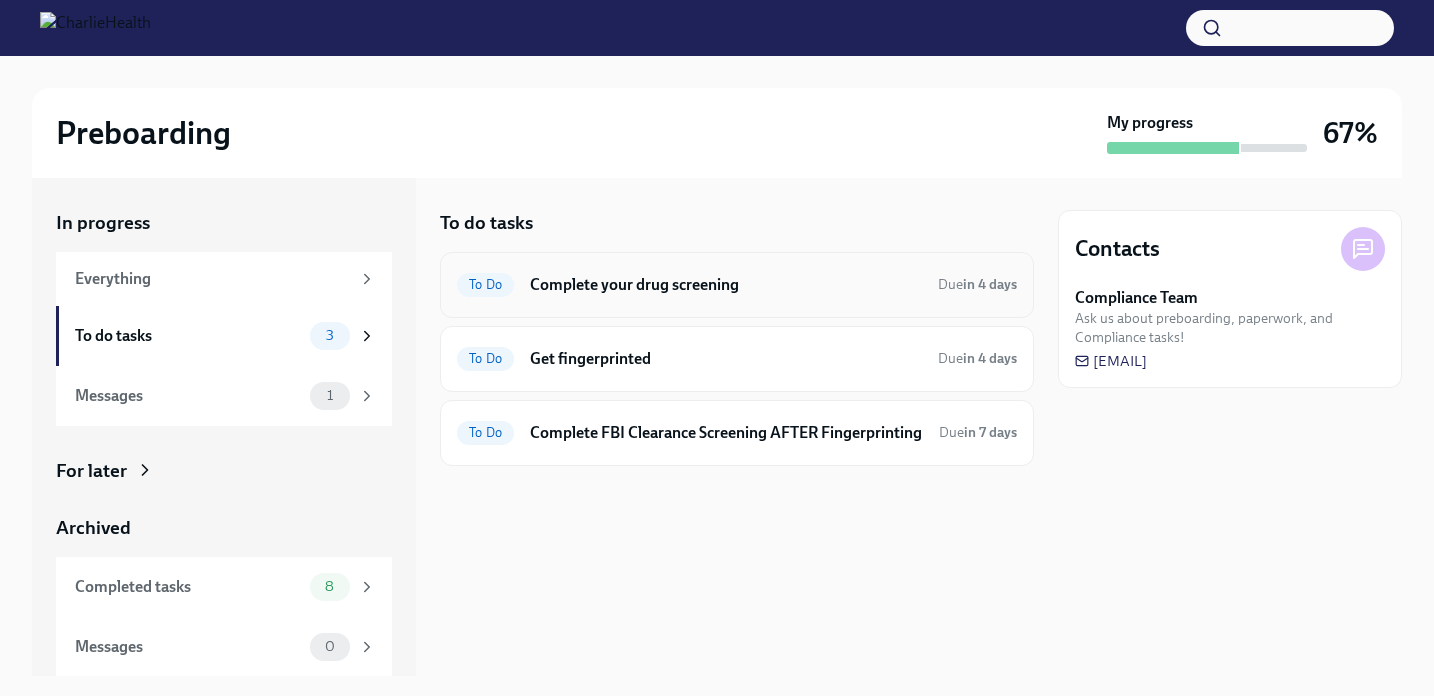 click on "Complete your drug screening" at bounding box center (726, 285) 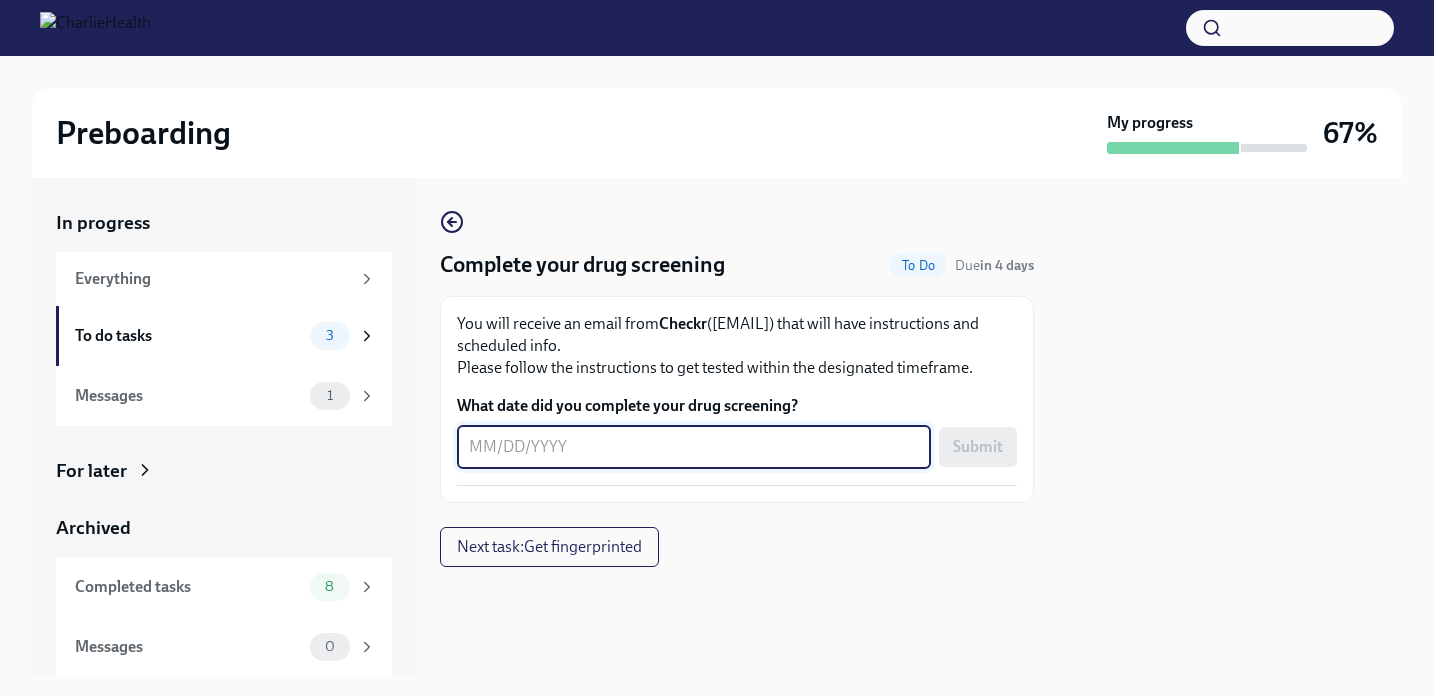 click on "What date did you complete your drug screening?" at bounding box center (694, 447) 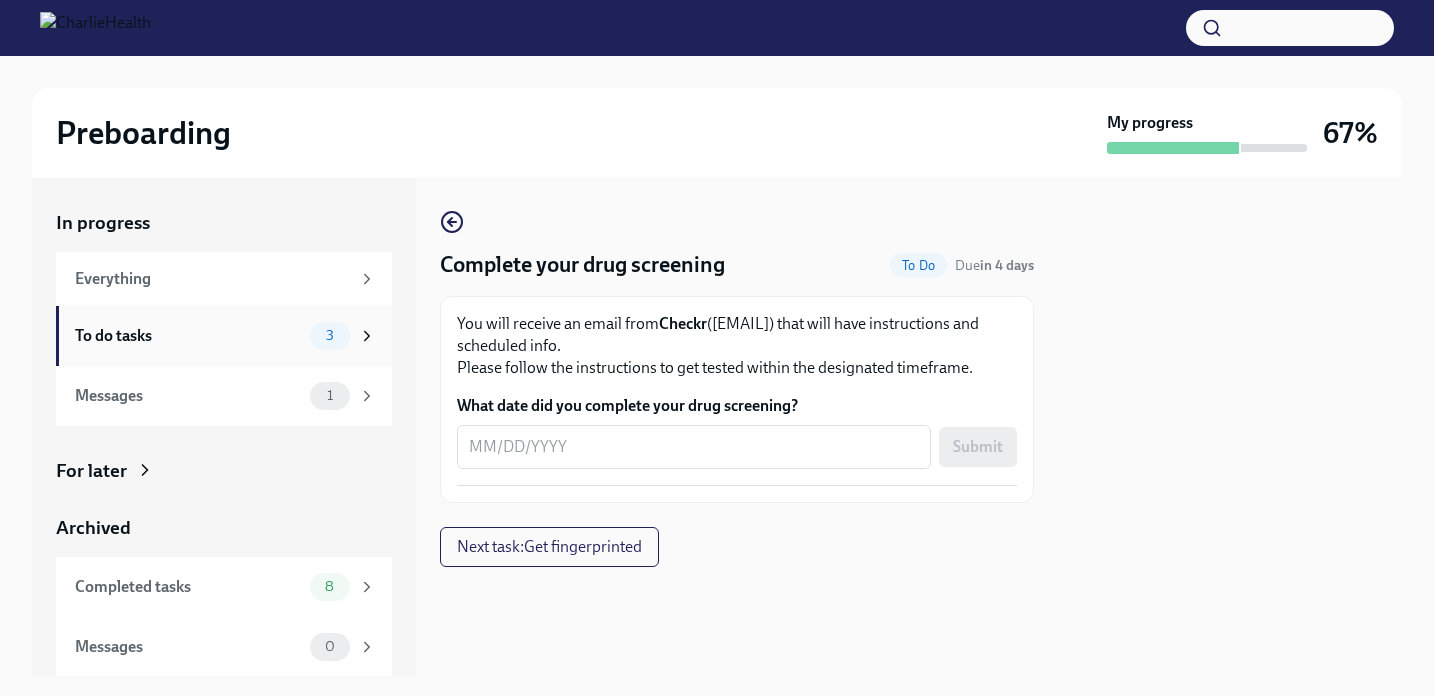 click on "To do tasks" at bounding box center [188, 336] 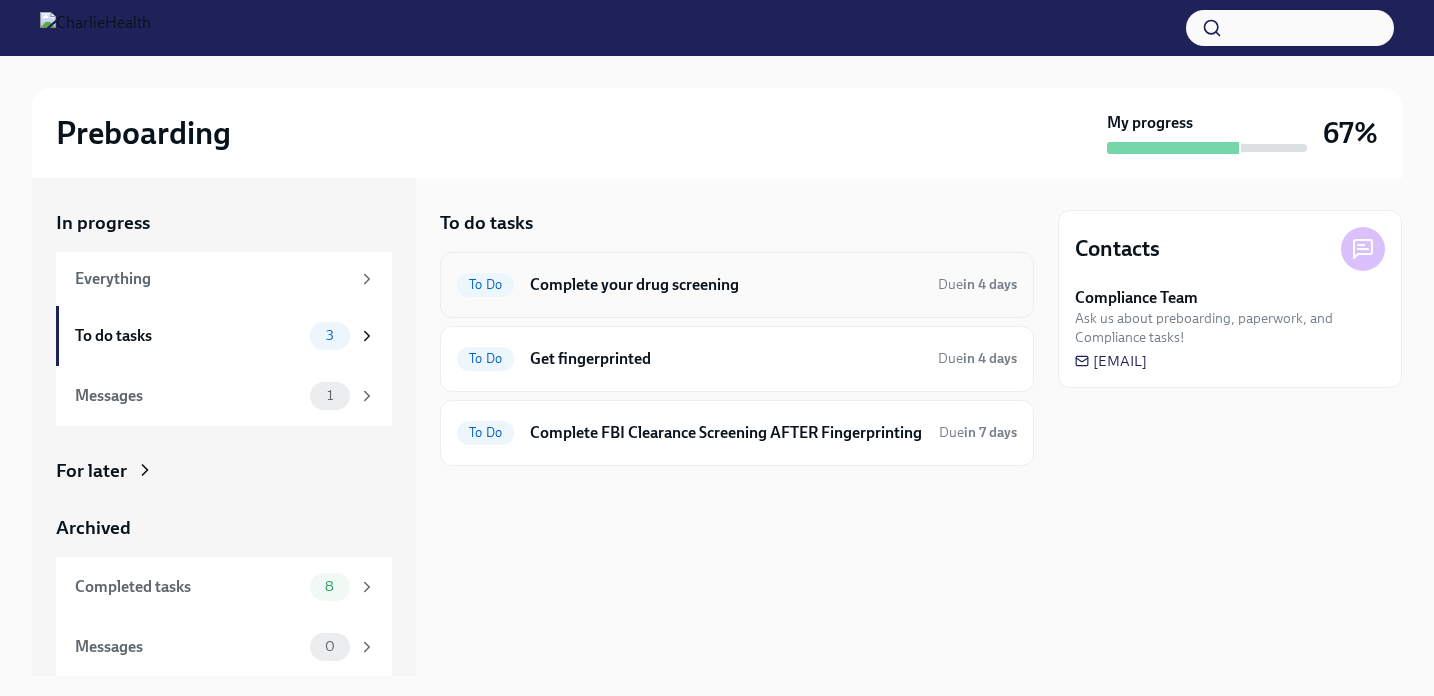 click on "Complete your drug screening" at bounding box center [726, 285] 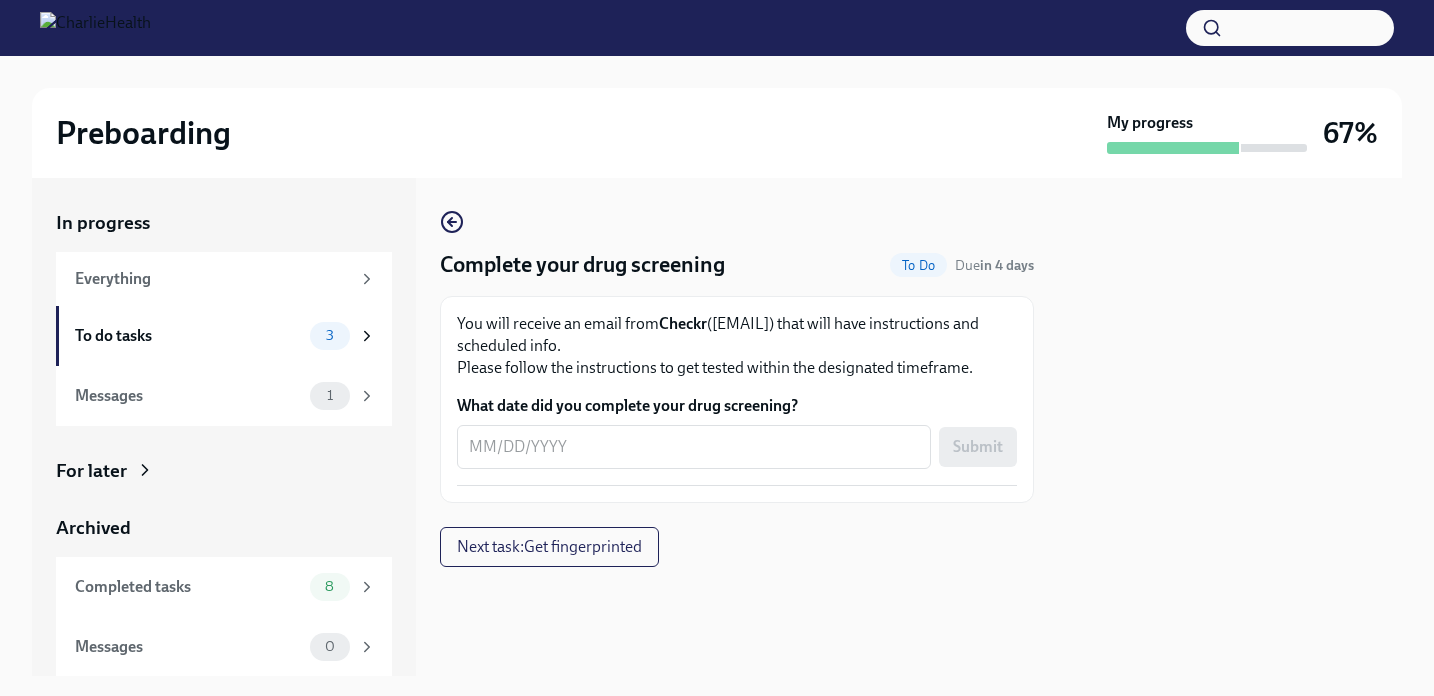 click on "Complete your drug screening To Do Due  in [DAYS] days" at bounding box center [737, 265] 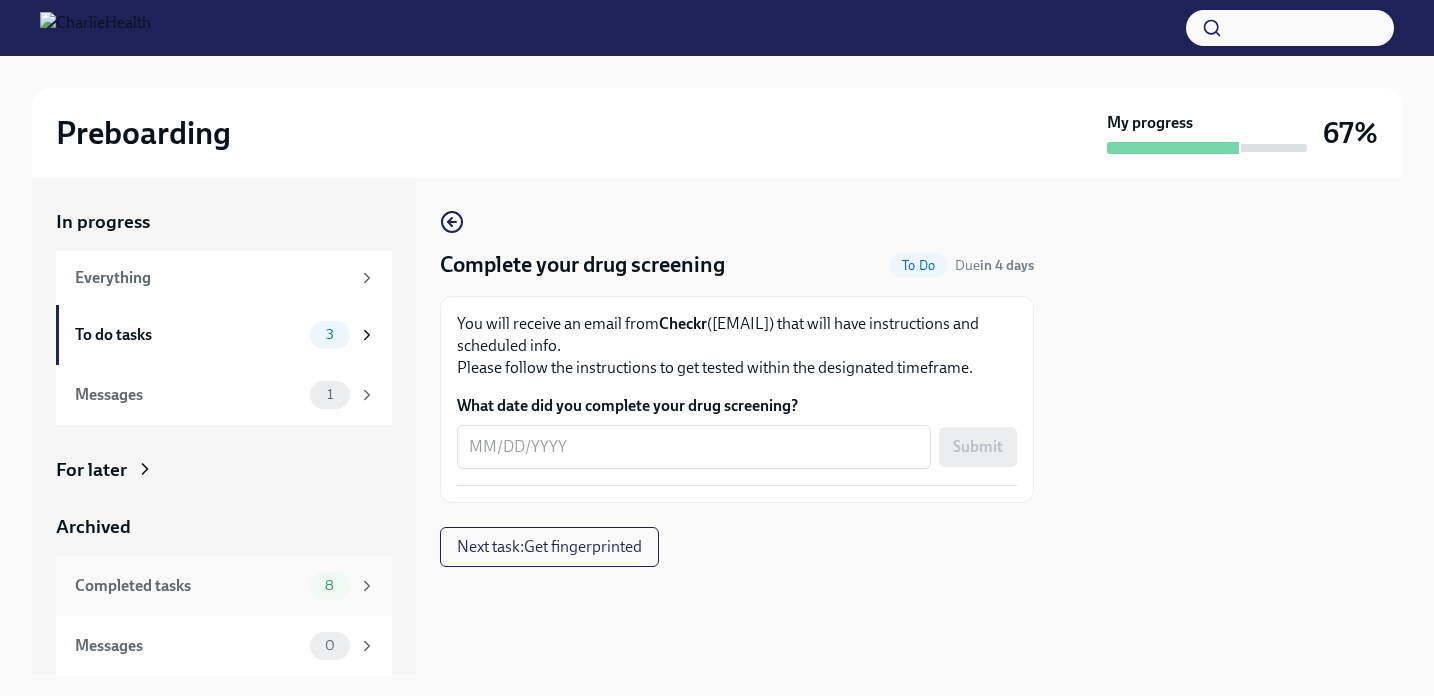 click on "Completed tasks" at bounding box center [188, 586] 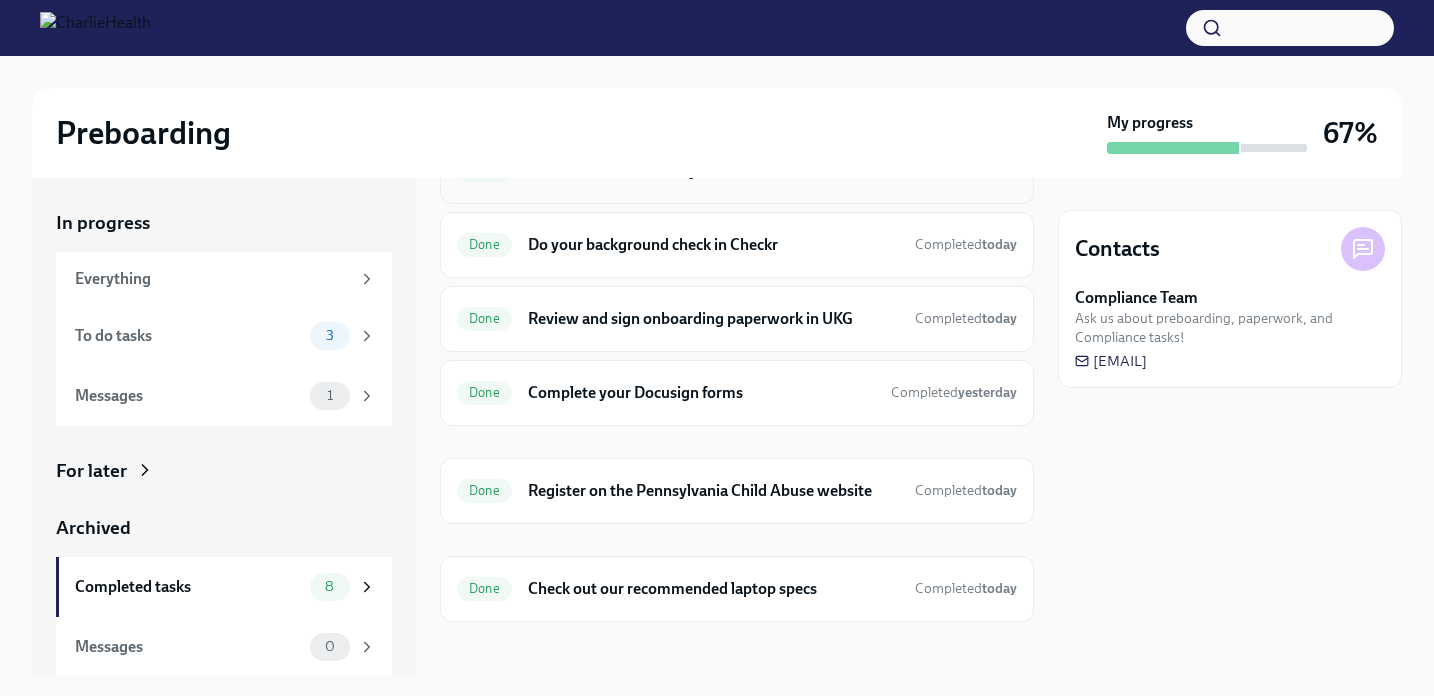 scroll, scrollTop: 258, scrollLeft: 0, axis: vertical 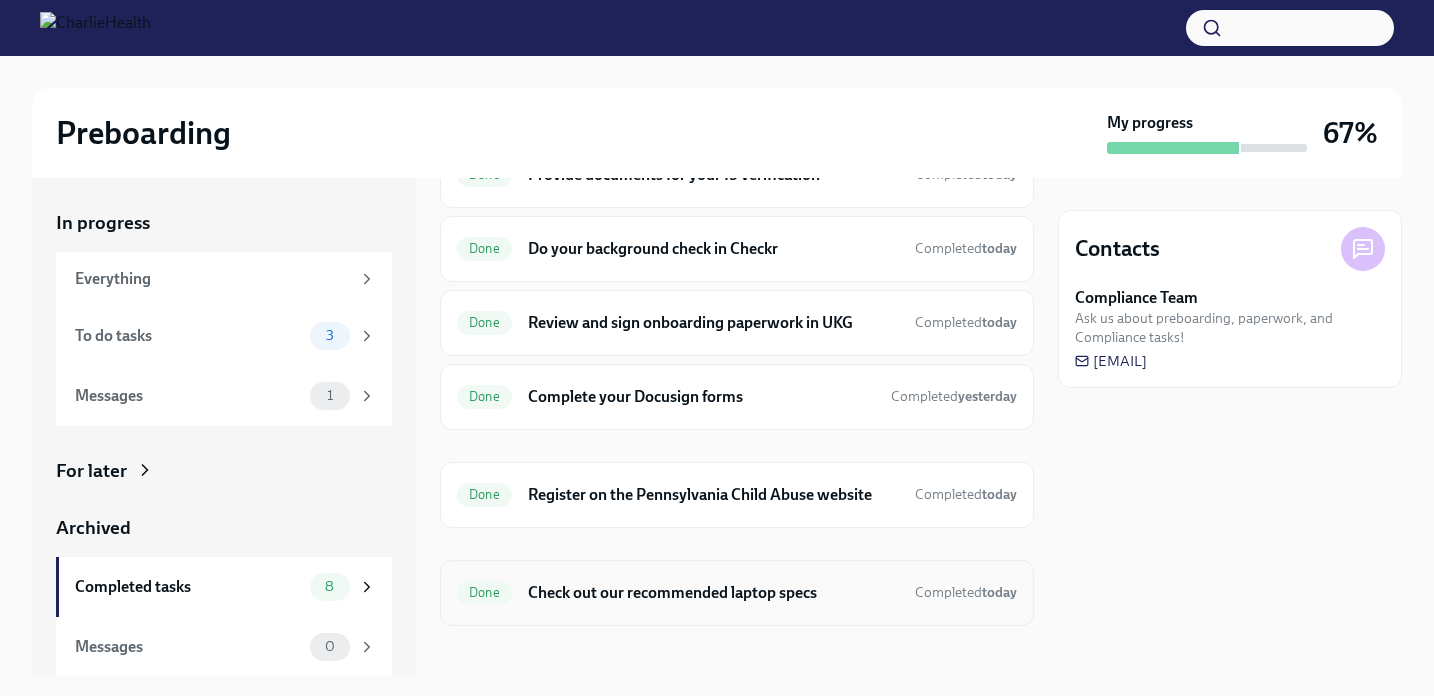 click on "Done Check out our recommended laptop specs Completed  today" at bounding box center (737, 593) 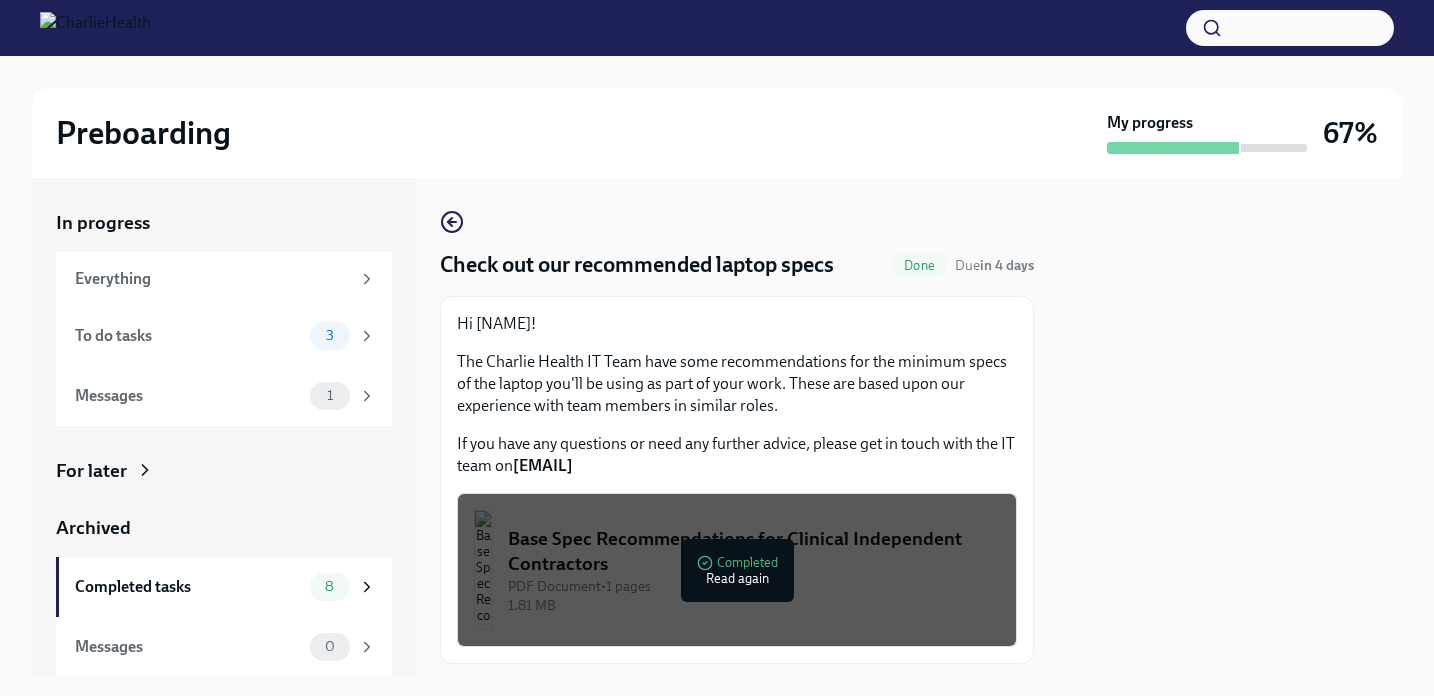 click on "1.81 MB" at bounding box center (754, 605) 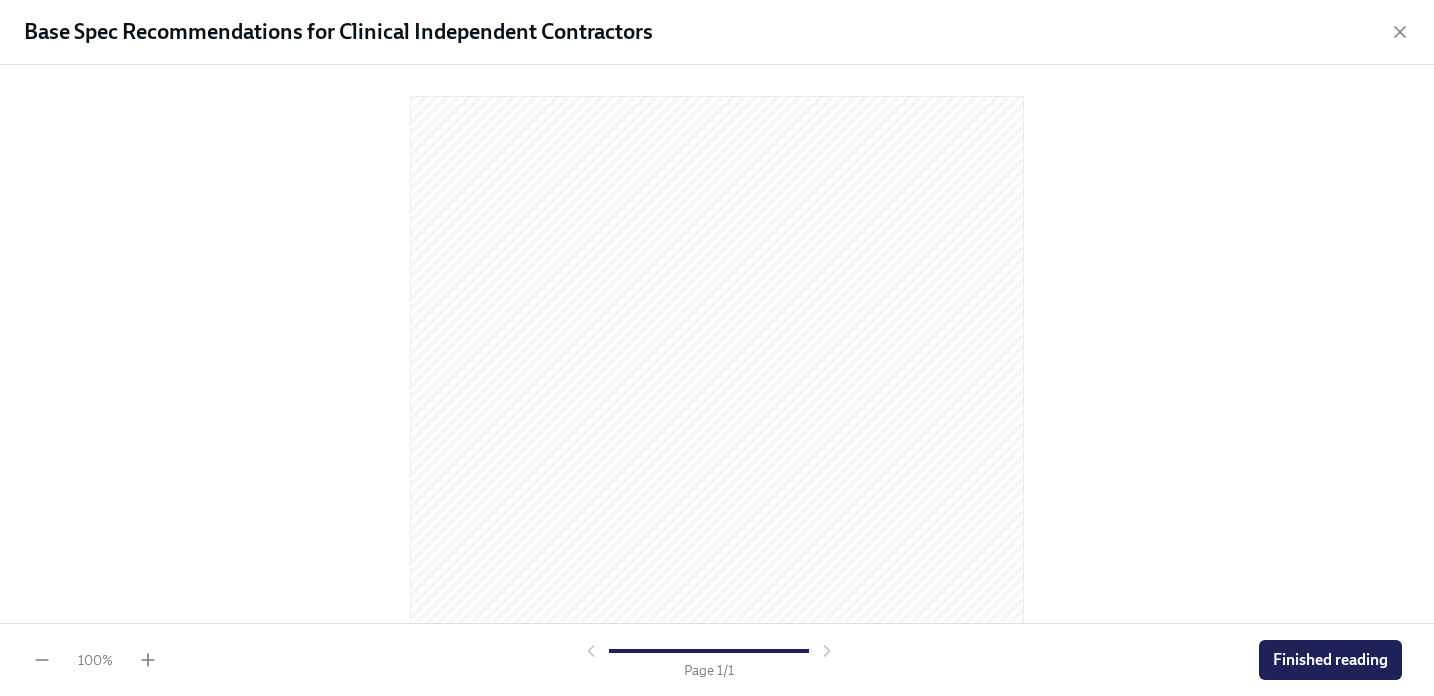 scroll, scrollTop: 0, scrollLeft: 0, axis: both 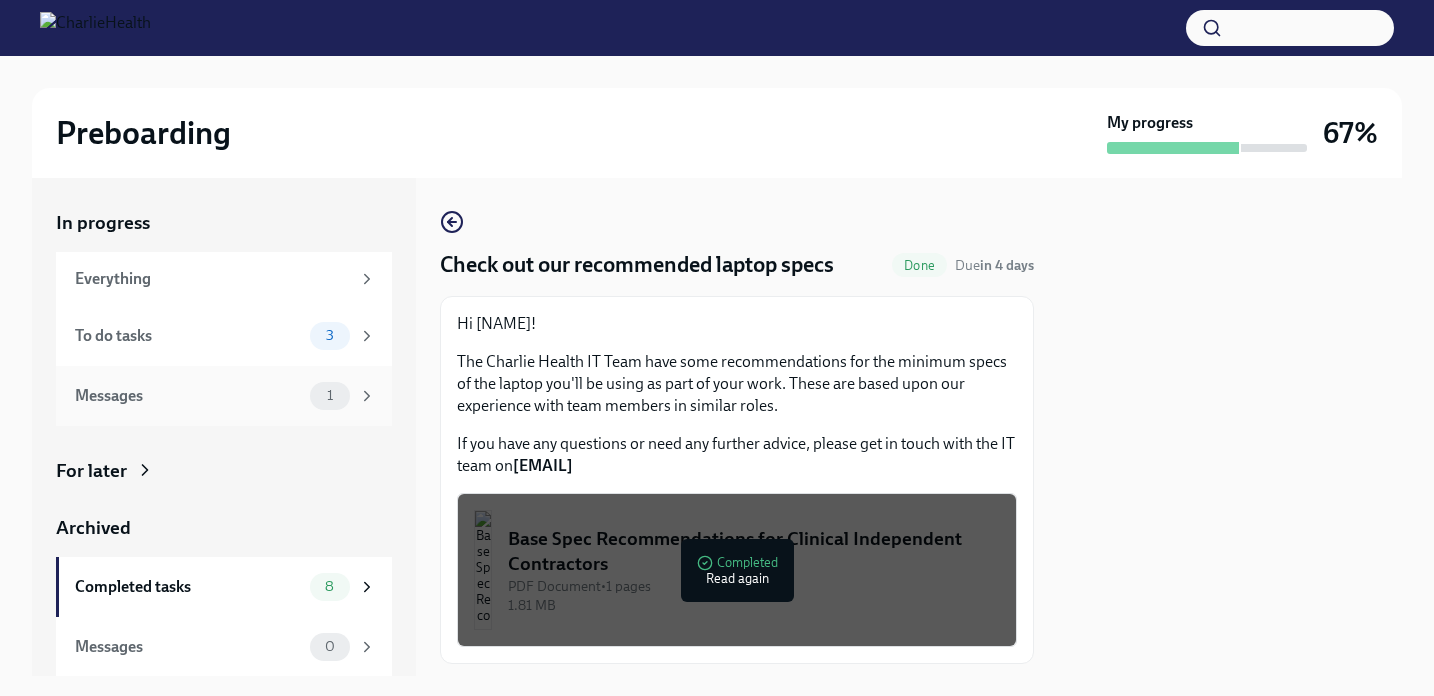 click on "Messages 1" at bounding box center [224, 396] 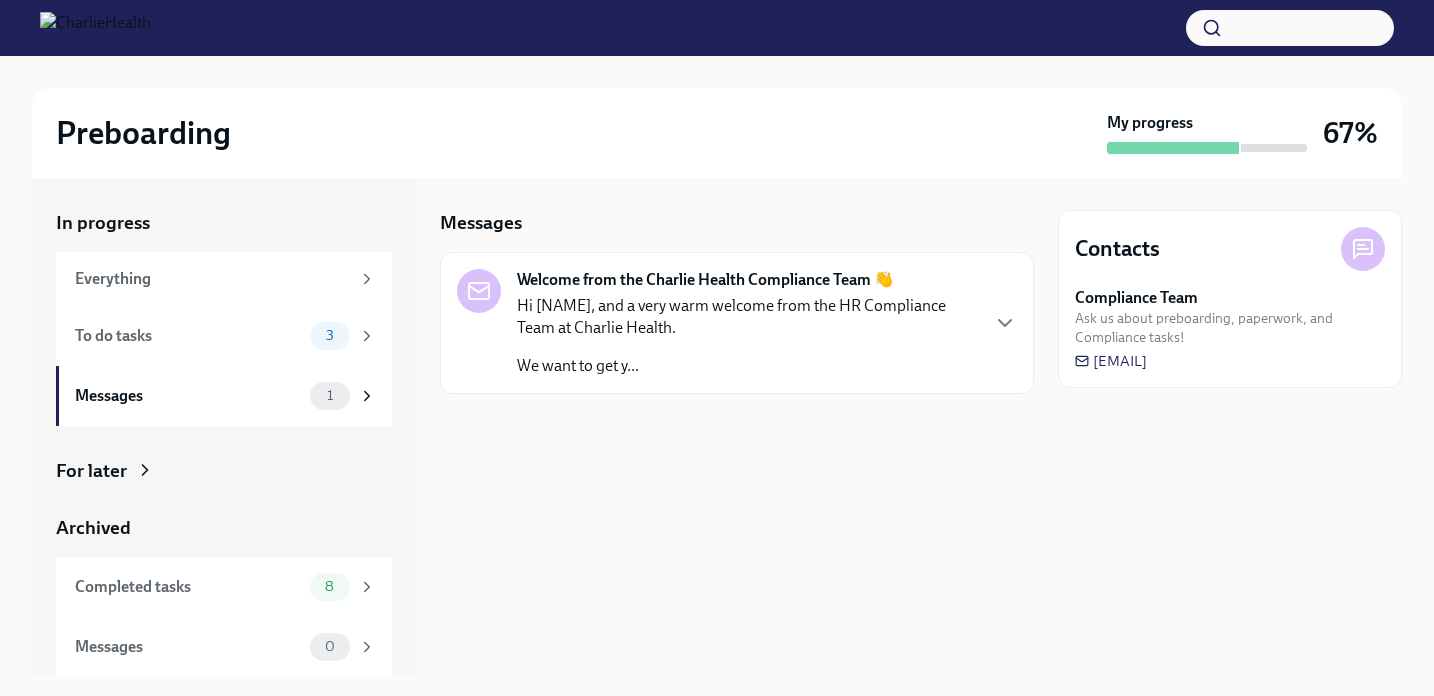 click on "Hi [NAME], and a very warm welcome from the HR Compliance Team at Charlie Health.
We want to get y..." at bounding box center (747, 336) 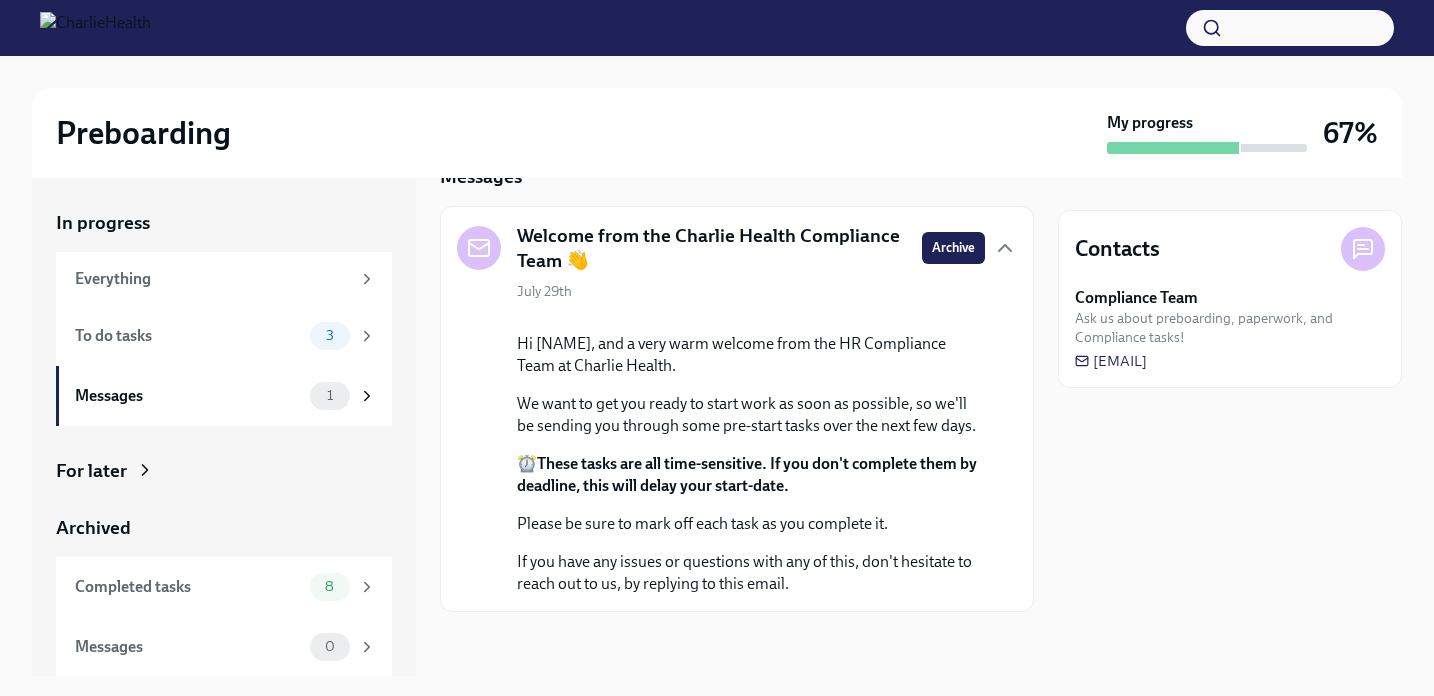 scroll, scrollTop: 180, scrollLeft: 0, axis: vertical 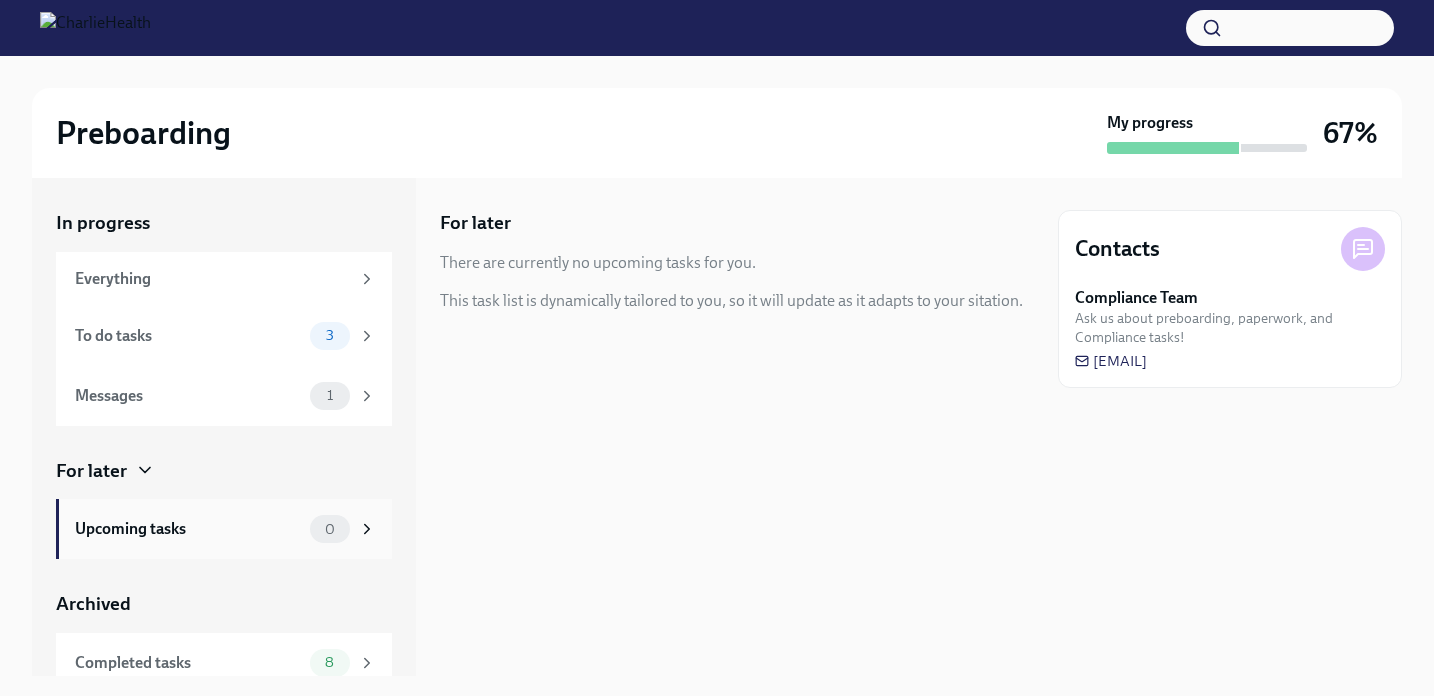 click on "Upcoming tasks" at bounding box center [188, 529] 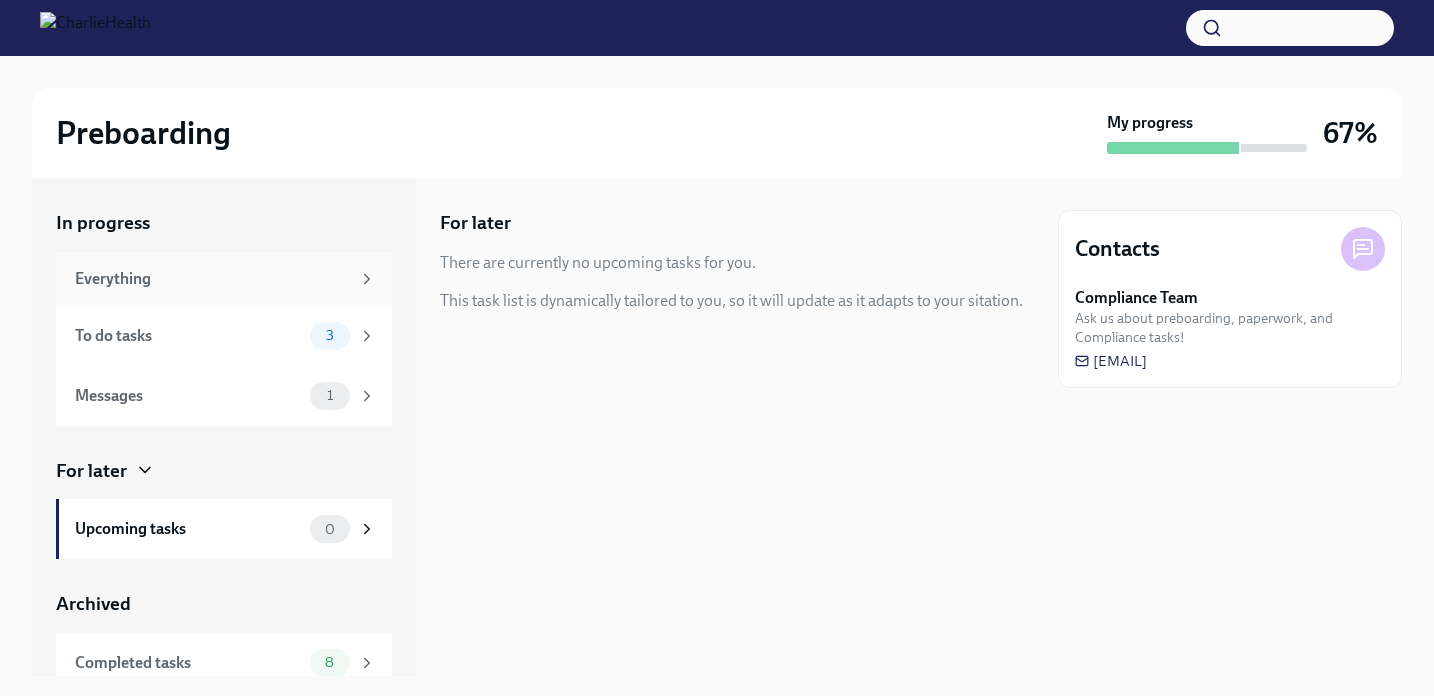click on "Everything" at bounding box center [224, 279] 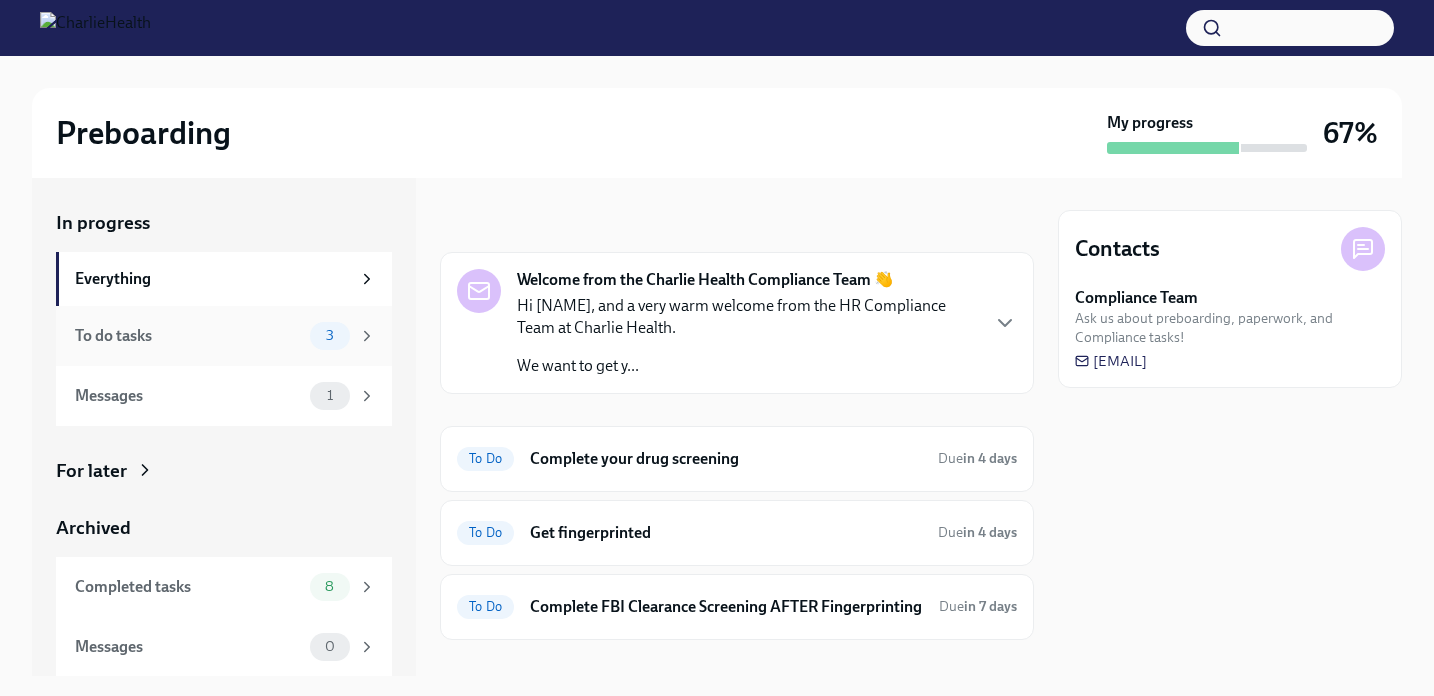 click on "To do tasks 3" at bounding box center [225, 336] 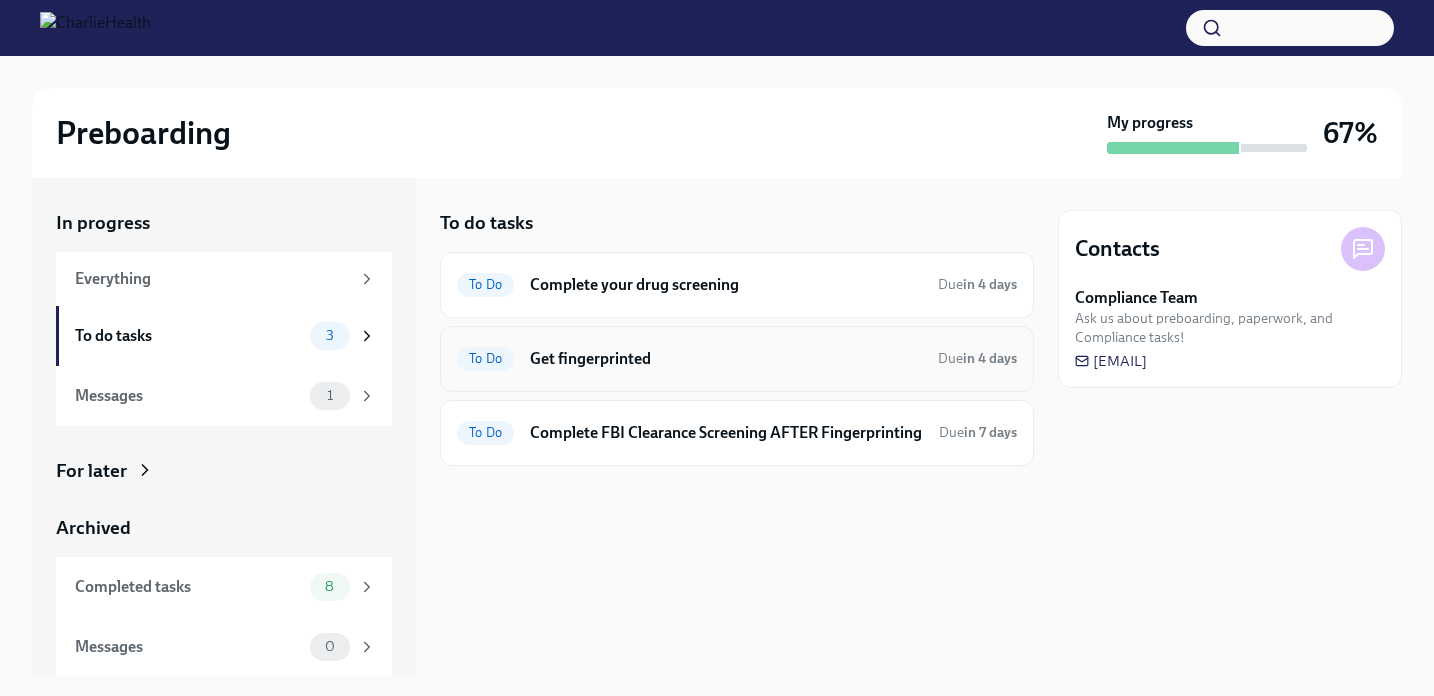 click on "To Do Get fingerprinted Due  in 4 days" at bounding box center [737, 359] 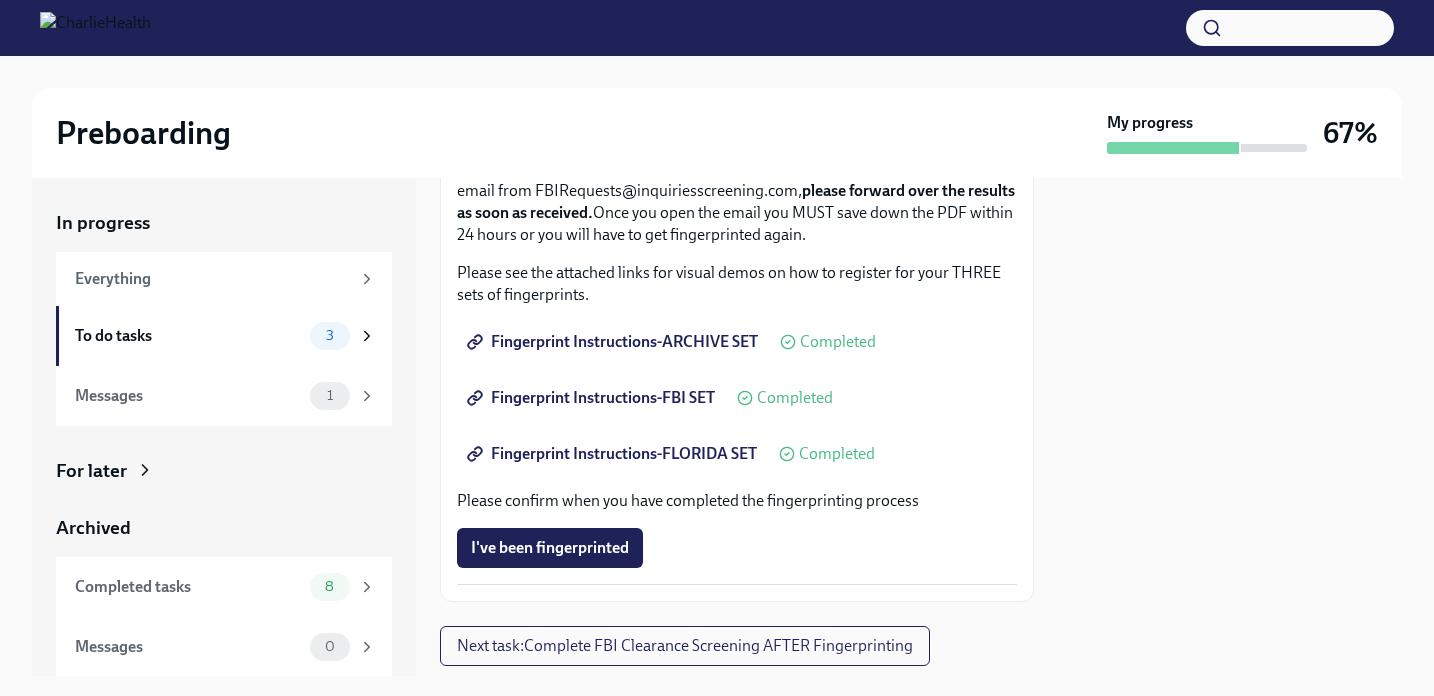 scroll, scrollTop: 329, scrollLeft: 0, axis: vertical 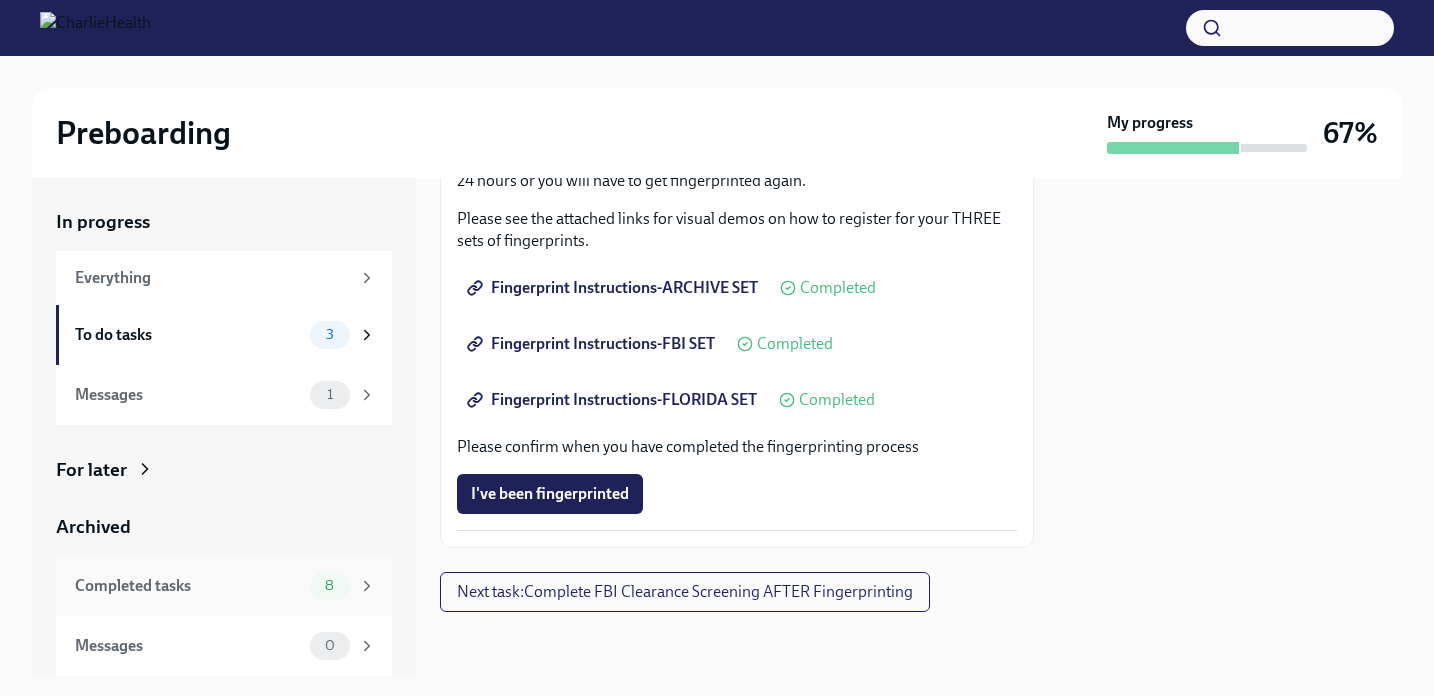 click on "Completed tasks" at bounding box center [188, 586] 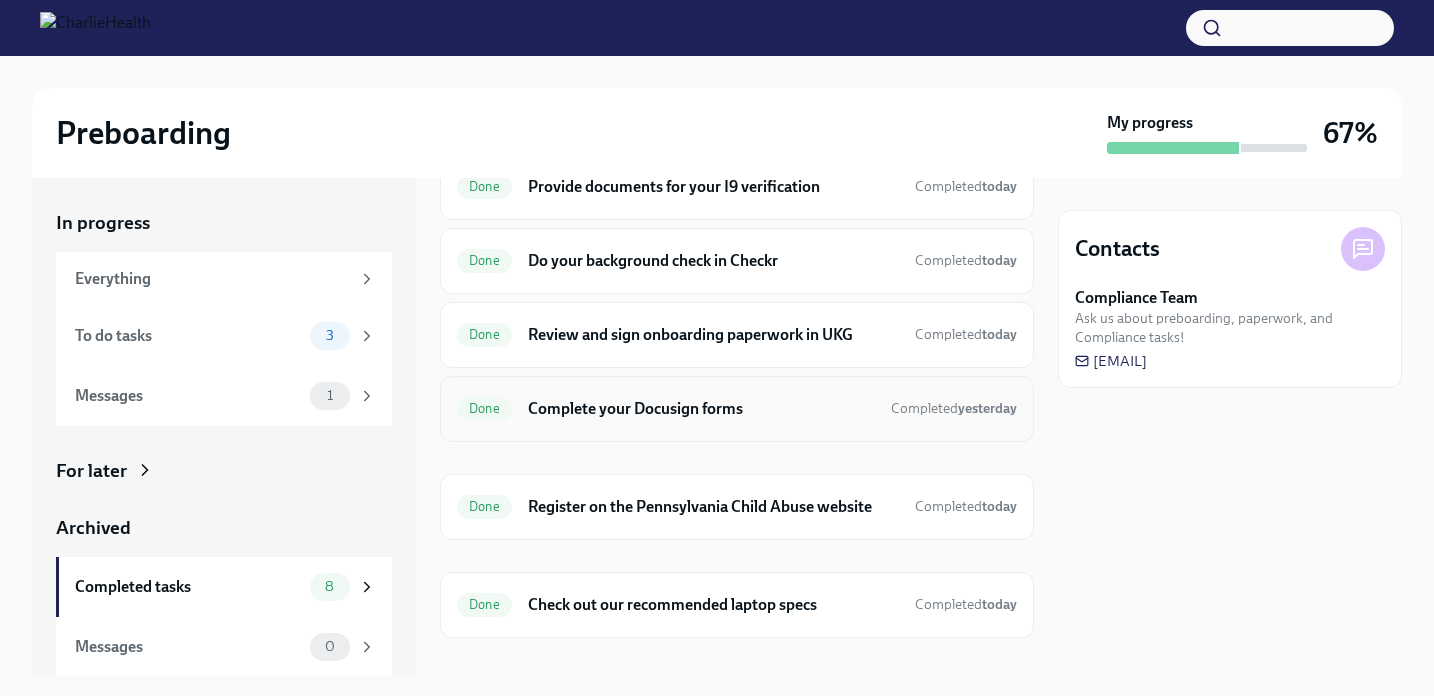 scroll, scrollTop: 271, scrollLeft: 0, axis: vertical 